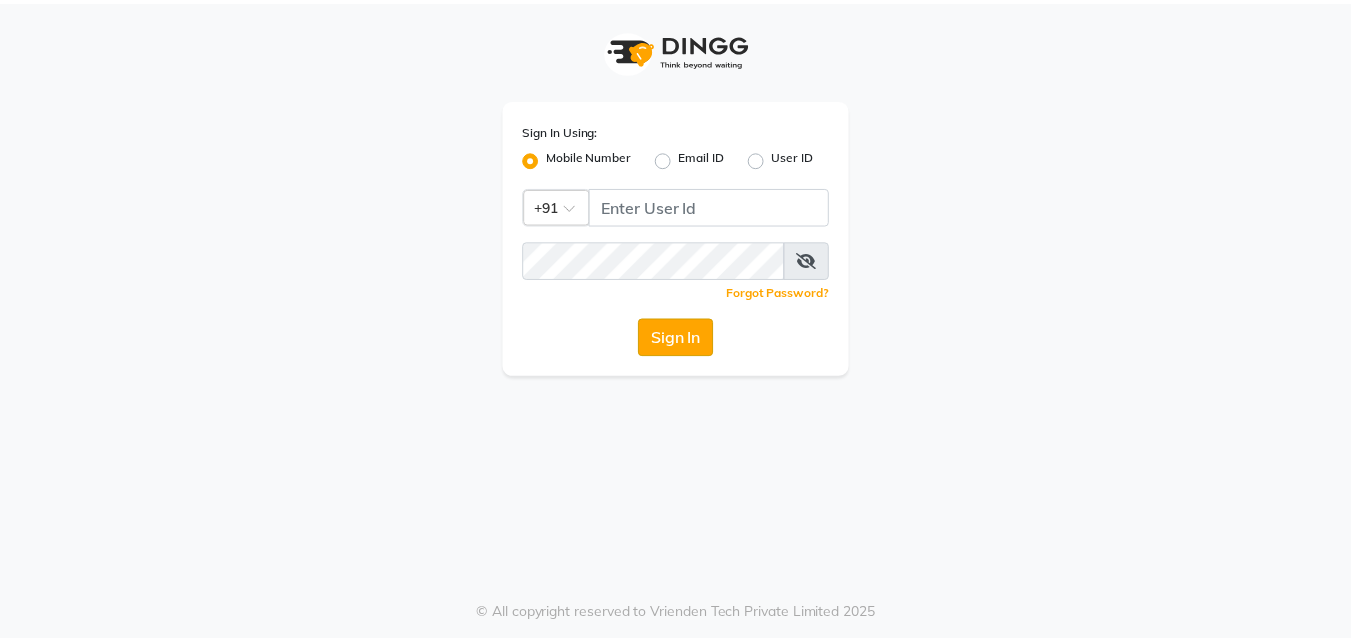 scroll, scrollTop: 0, scrollLeft: 0, axis: both 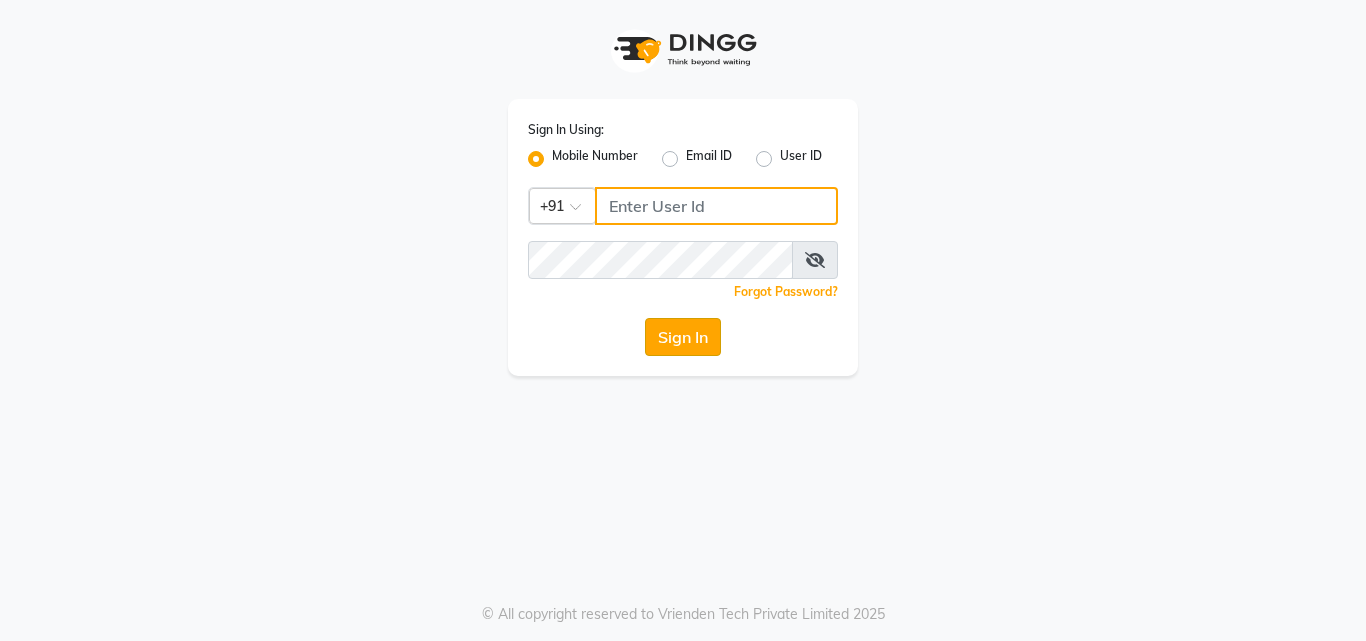 type on "[PHONE]" 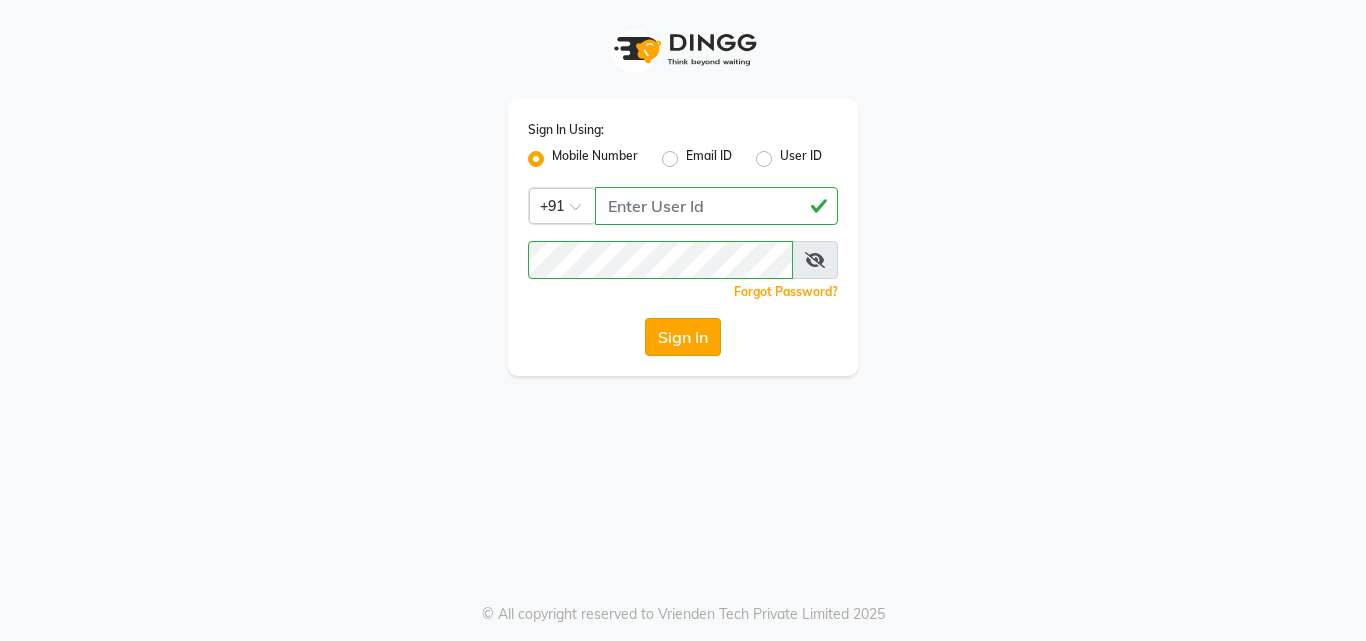 click on "Sign In" 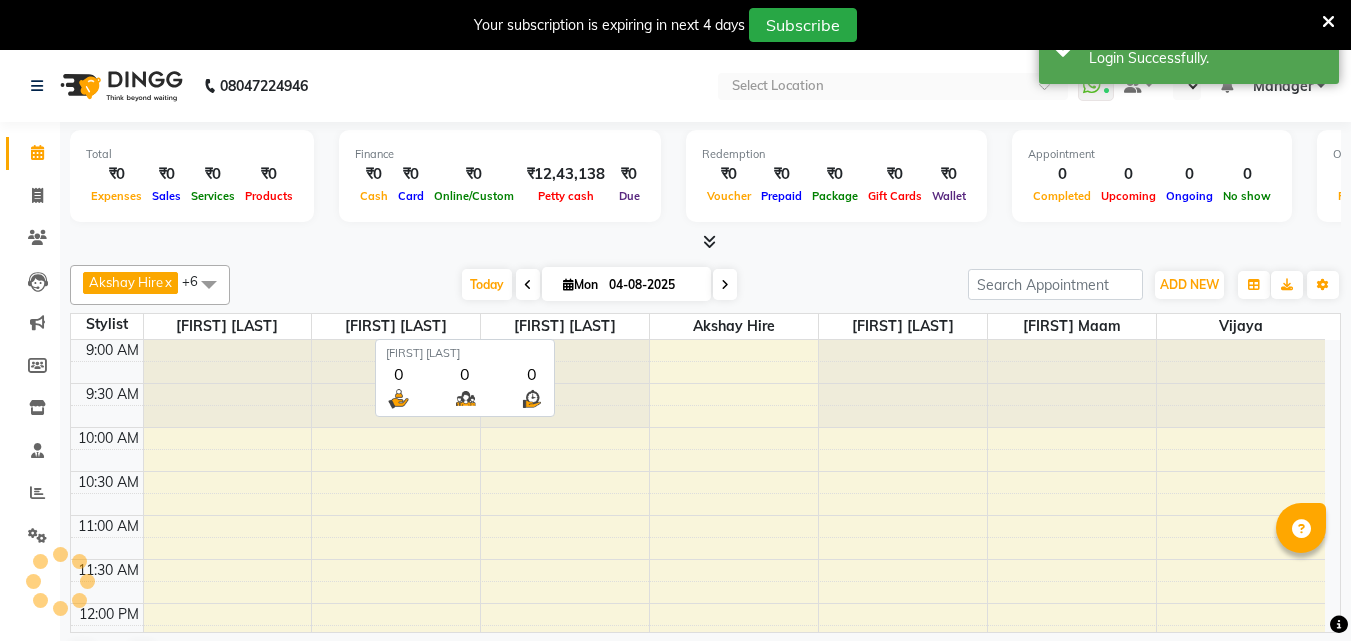 scroll, scrollTop: 0, scrollLeft: 0, axis: both 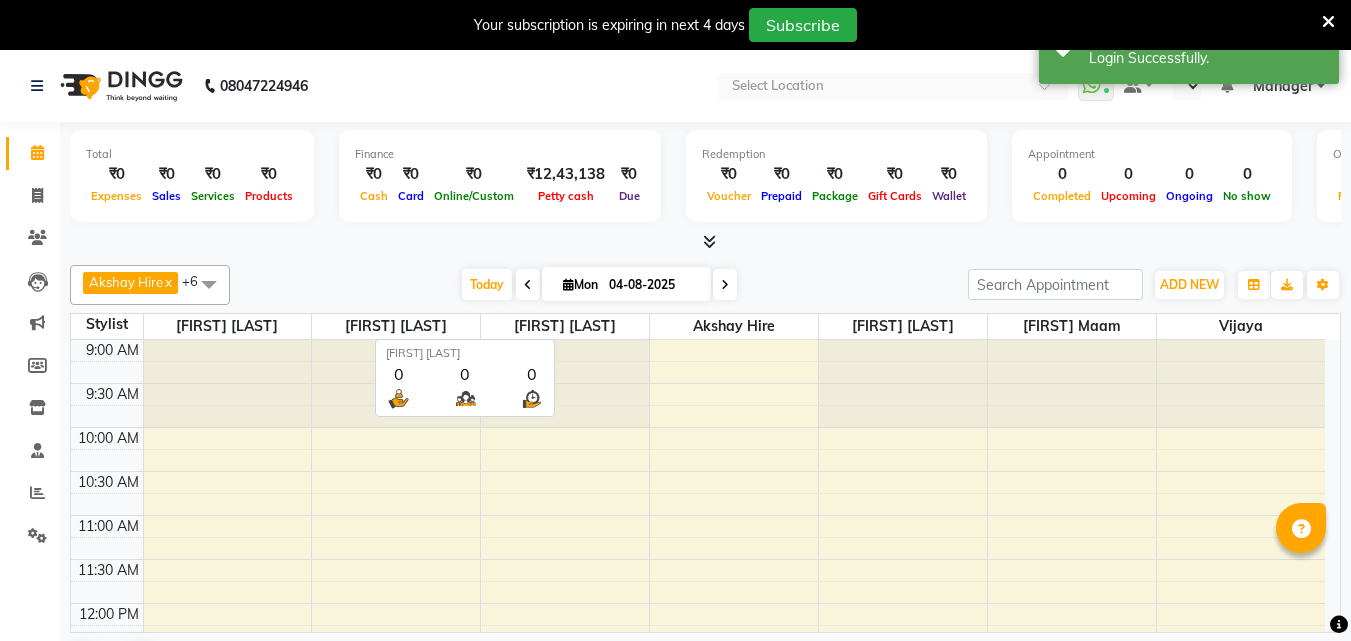 select on "en" 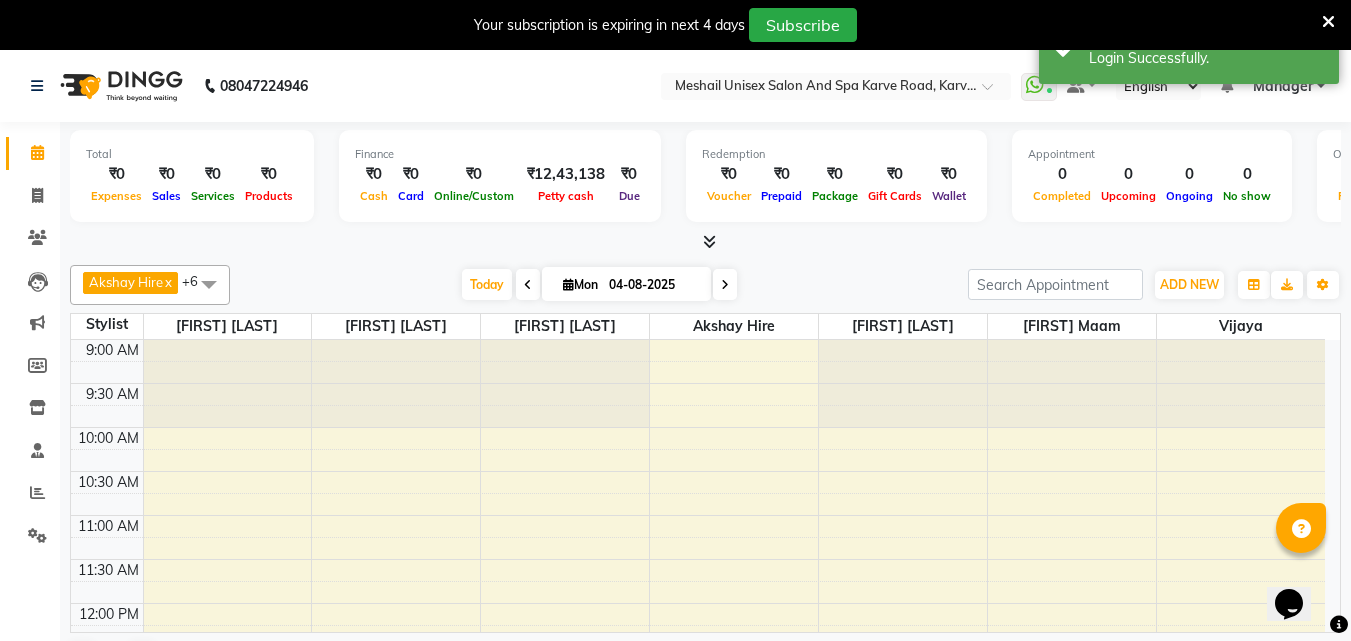 scroll, scrollTop: 0, scrollLeft: 0, axis: both 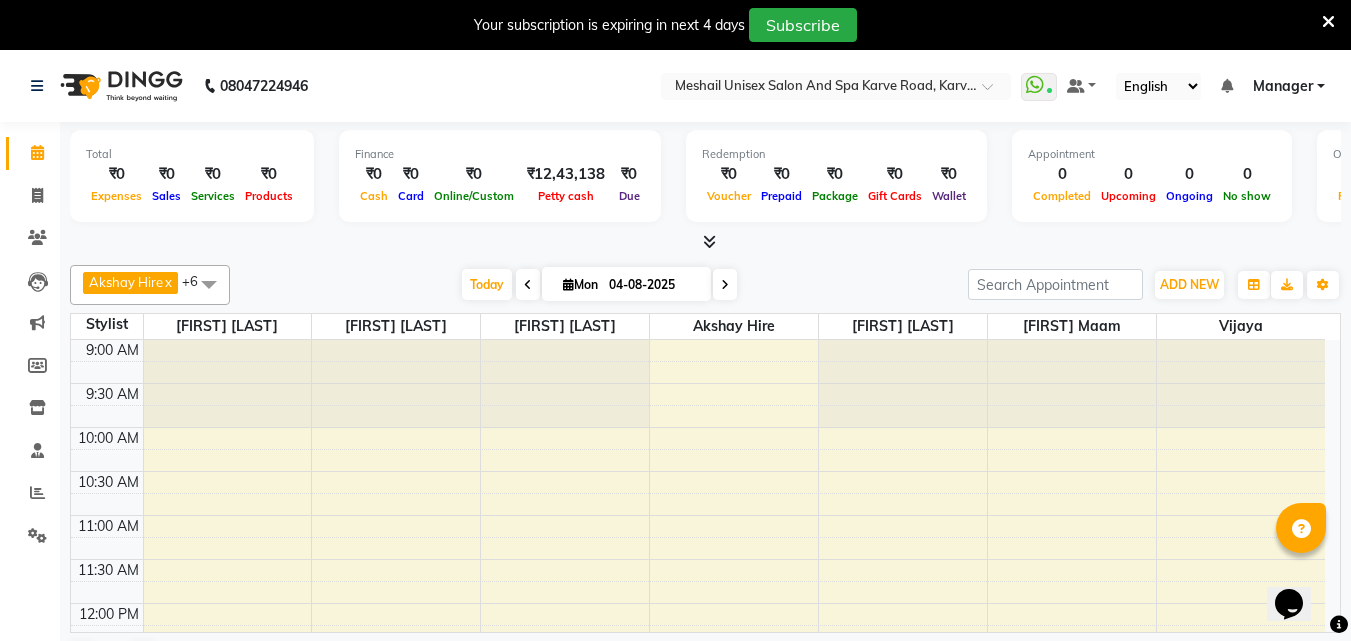 click on "9:00 AM 9:30 AM 10:00 AM 10:30 AM 11:00 AM 11:30 AM 12:00 PM 12:30 PM 1:00 PM 1:30 PM 2:00 PM 2:30 PM 3:00 PM 3:30 PM 4:00 PM 4:30 PM 5:00 PM 5:30 PM 6:00 PM 6:30 PM 7:00 PM 7:30 PM 8:00 PM 8:30 PM 9:00 PM 9:30 PM" at bounding box center [698, 911] 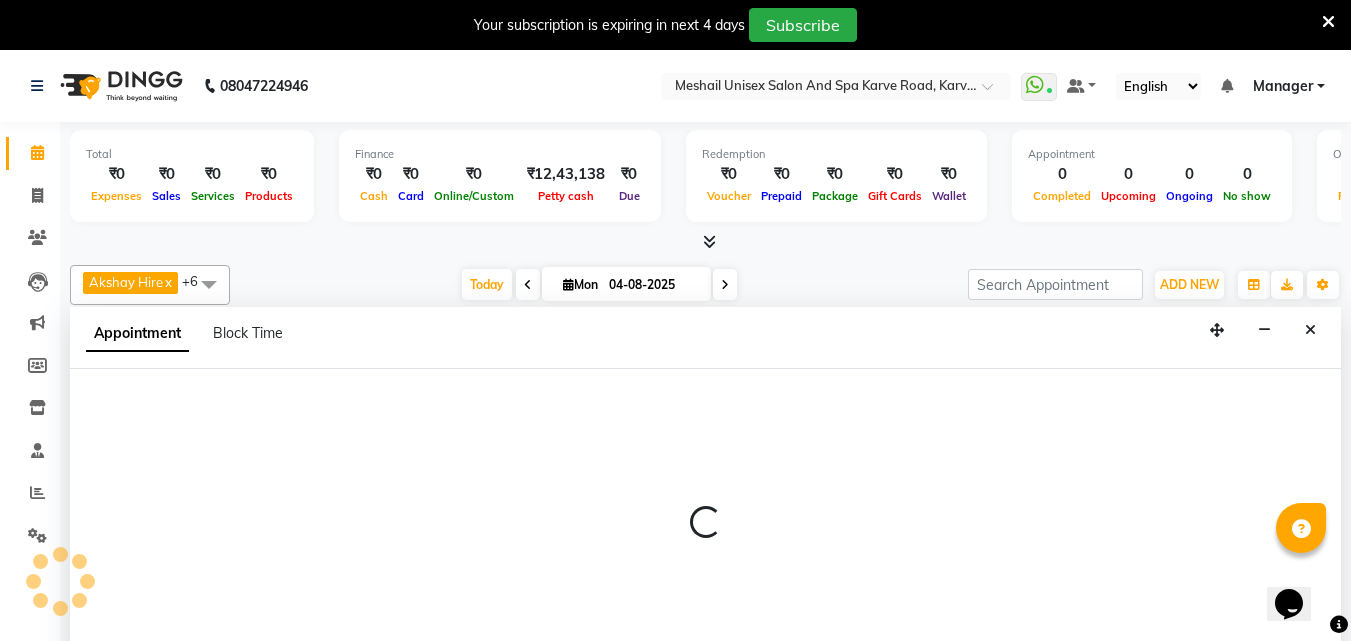 scroll, scrollTop: 51, scrollLeft: 0, axis: vertical 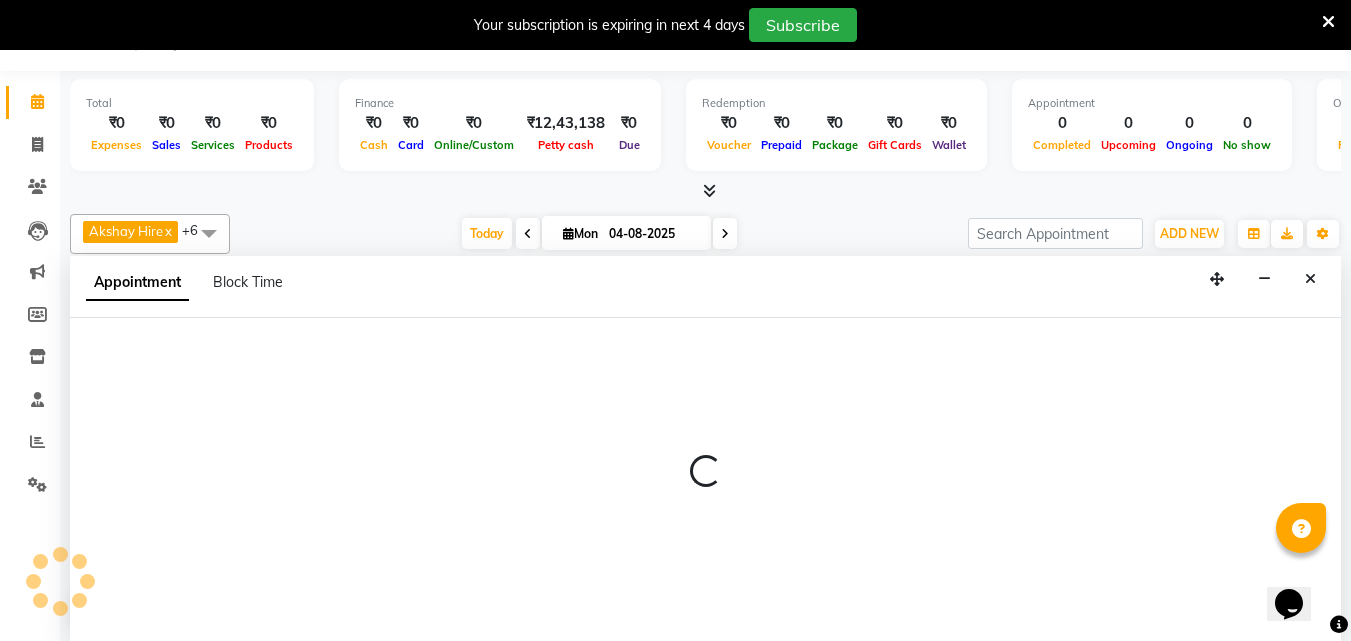 select on "52969" 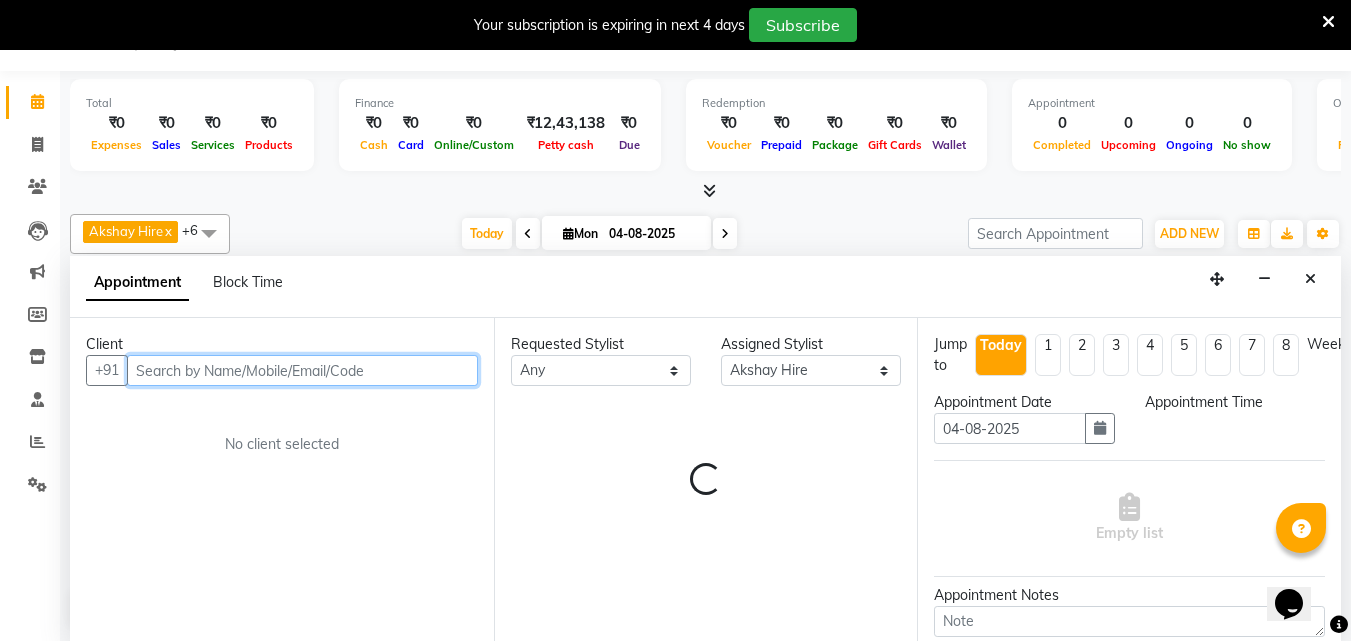 select on "660" 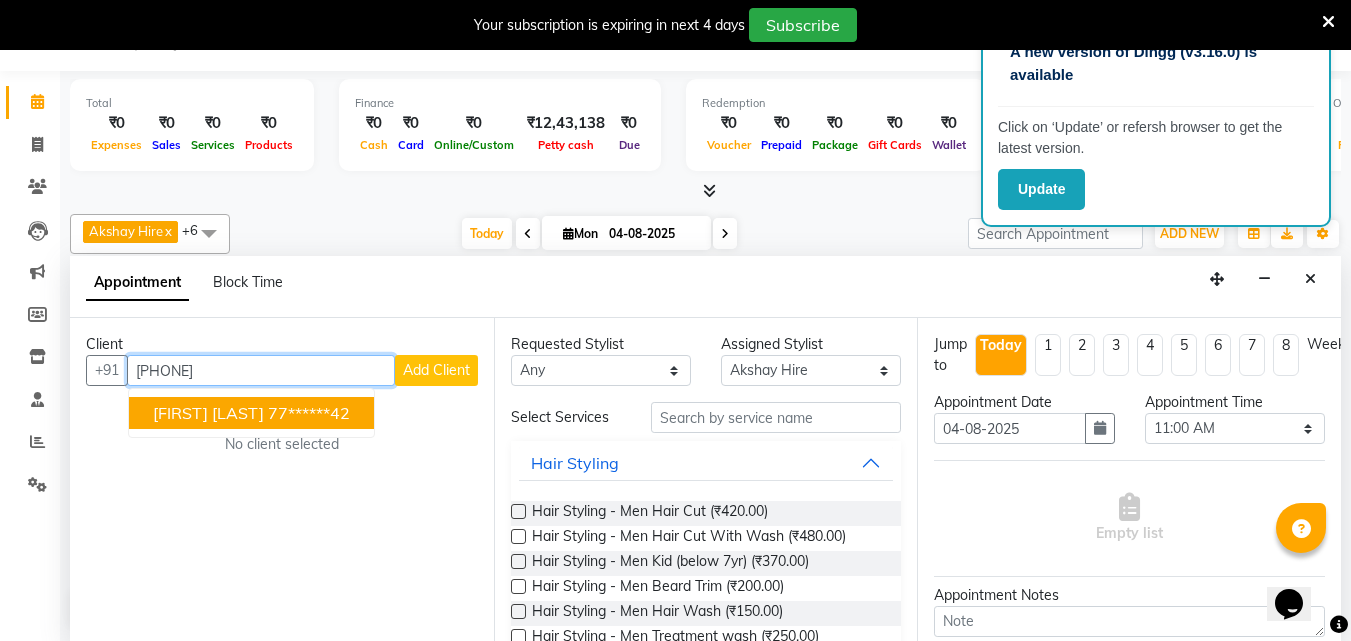 click on "[FIRST] [LAST]" at bounding box center [208, 413] 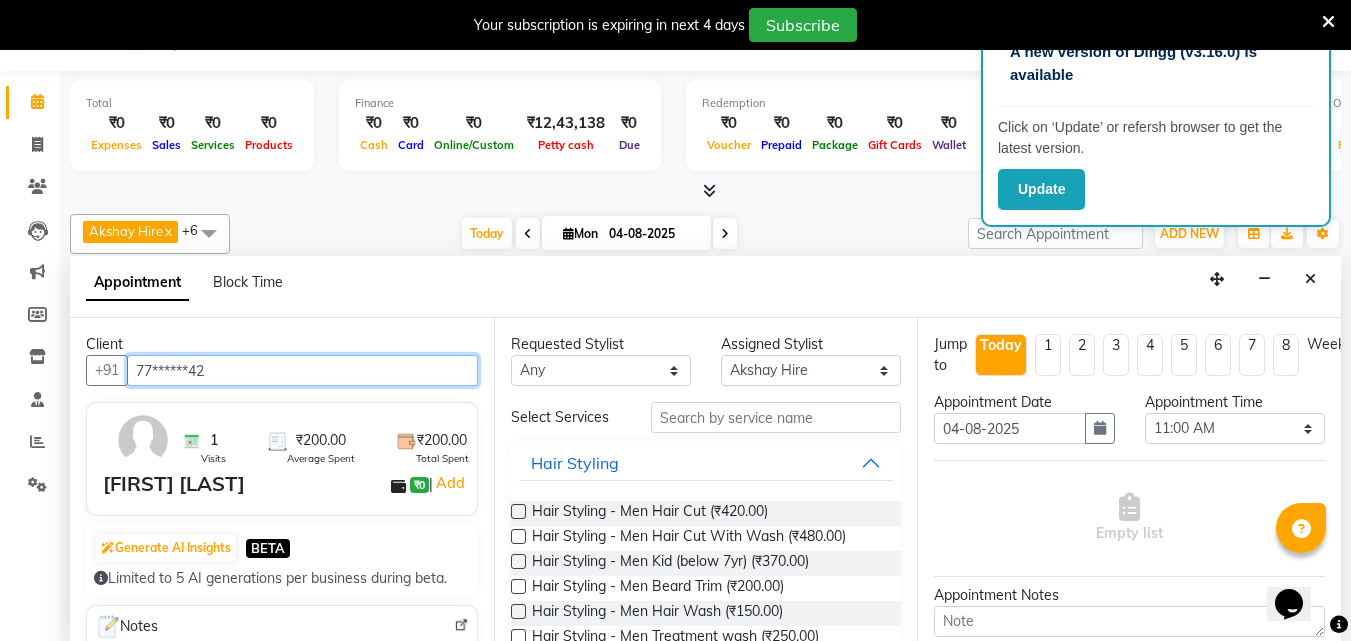 type on "77******42" 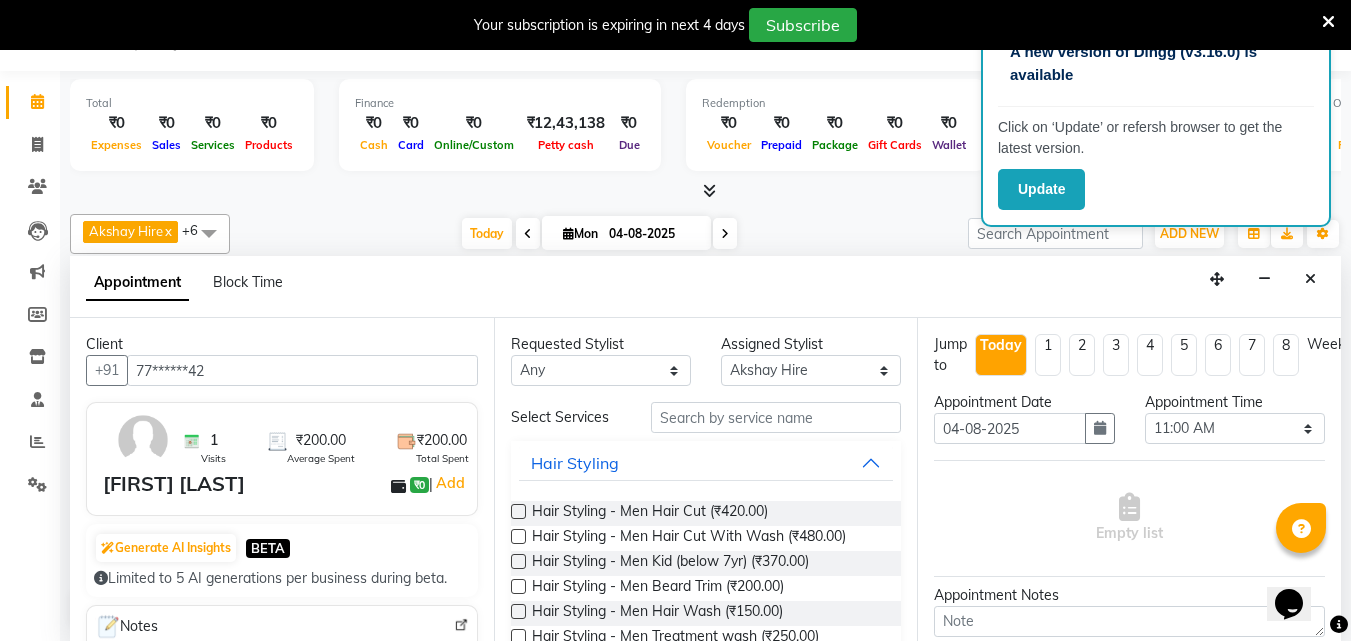 click on "Select Services    Hair Styling Hair Styling - Men Hair Cut (₹420.00) Hair Styling - Men Hair Cut With Wash (₹480.00) Hair Styling - Men Kid (below 7yr) (₹370.00) Hair Styling - Men Beard Trim (₹200.00) Hair Styling - Men Hair Wash (₹150.00) Hair Styling - Men Treatment wash (₹250.00) Hair Styling - Men Ironing Upto Shoulder (₹600.00) Hair Styling - Men Blowdry Up To Shoulder (₹200.00) Hair Styling - Men Majirel Touch Up (₹1,500.00) Hair Styling - Men Inoa Touch Up (₹1,700.00) Hair Styling - Men Streaking (₹1,500.00) Hair Styling - Women Hair Cut (₹870.00) Hair Styling - Women Hair Cut With Wash (₹970.00) Hair Styling - Women Kid (below 7yr) (₹470.00) Hair Styling - Women Hair Wash (₹400.00) Hair Styling - Women Treatment wash (₹400.00) Hair Styling - Women Hair Blowdry Up To Shoulder (₹800.00) Hair Styling - Women Blowdry Below Shoulder (₹700.00) Hair Styling - Women Blowdry Up To Waist (₹900.00) Hair Styling - Women Hair Blowdry Up To Shoulder 1 (₹700.00)" at bounding box center (706, 1394) 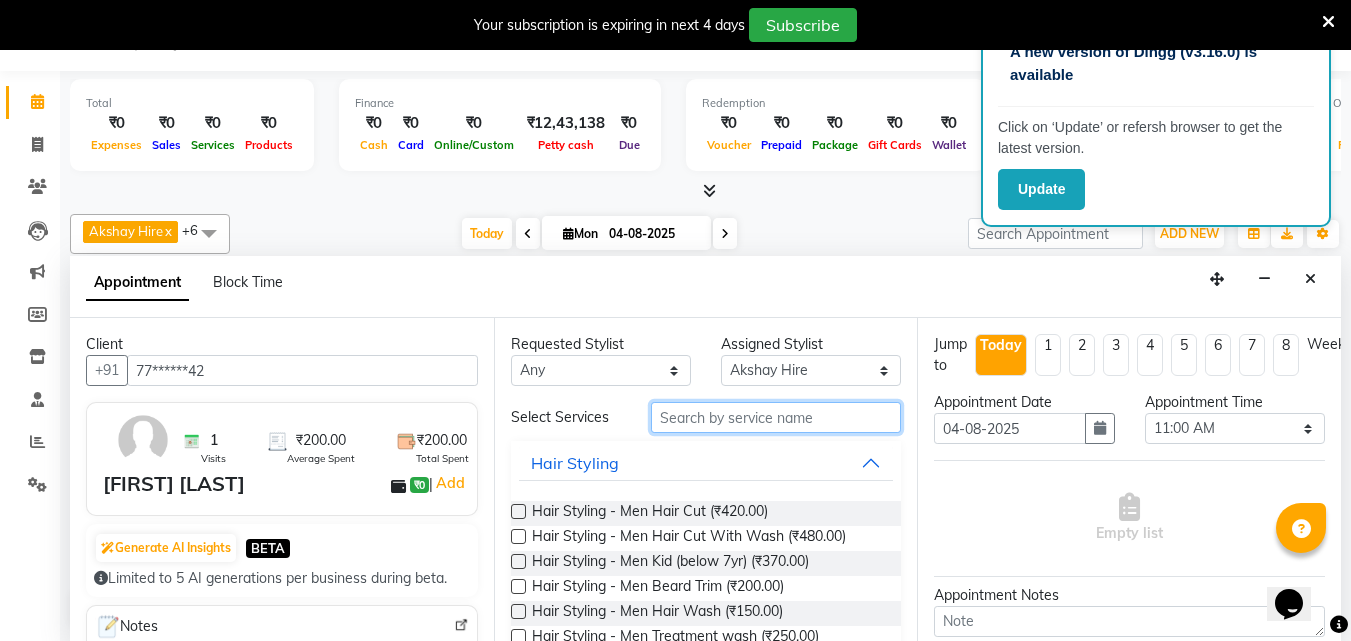 click at bounding box center [776, 417] 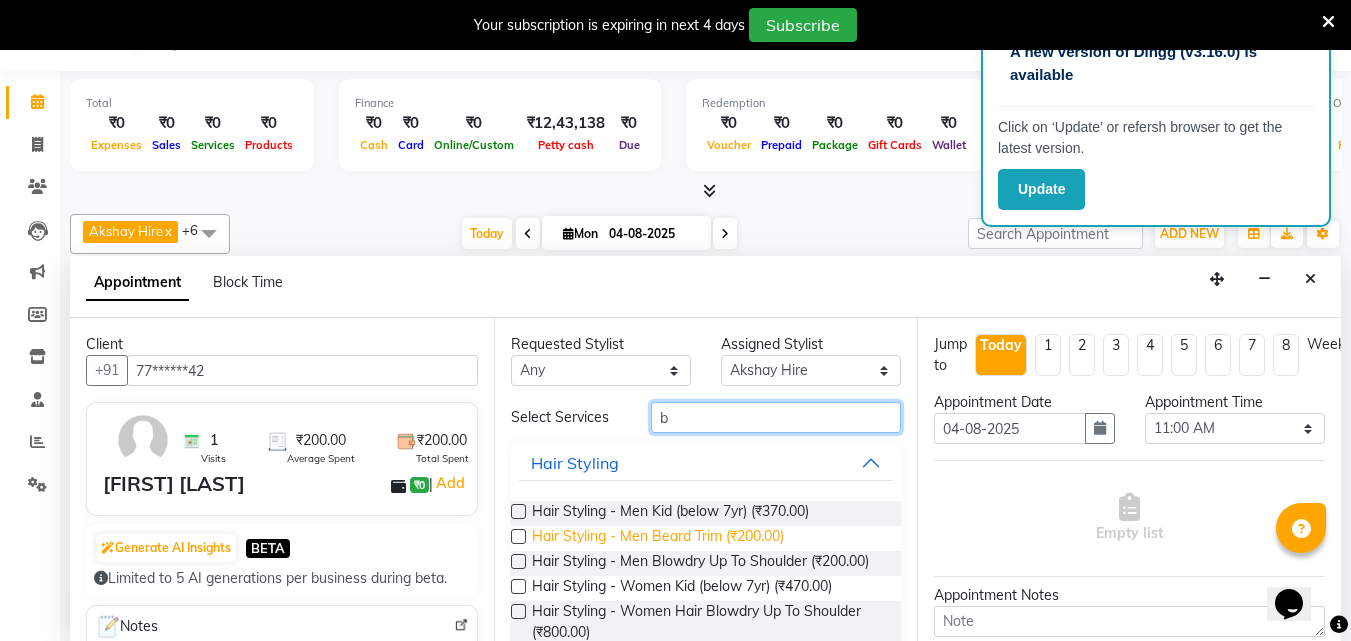 type on "b" 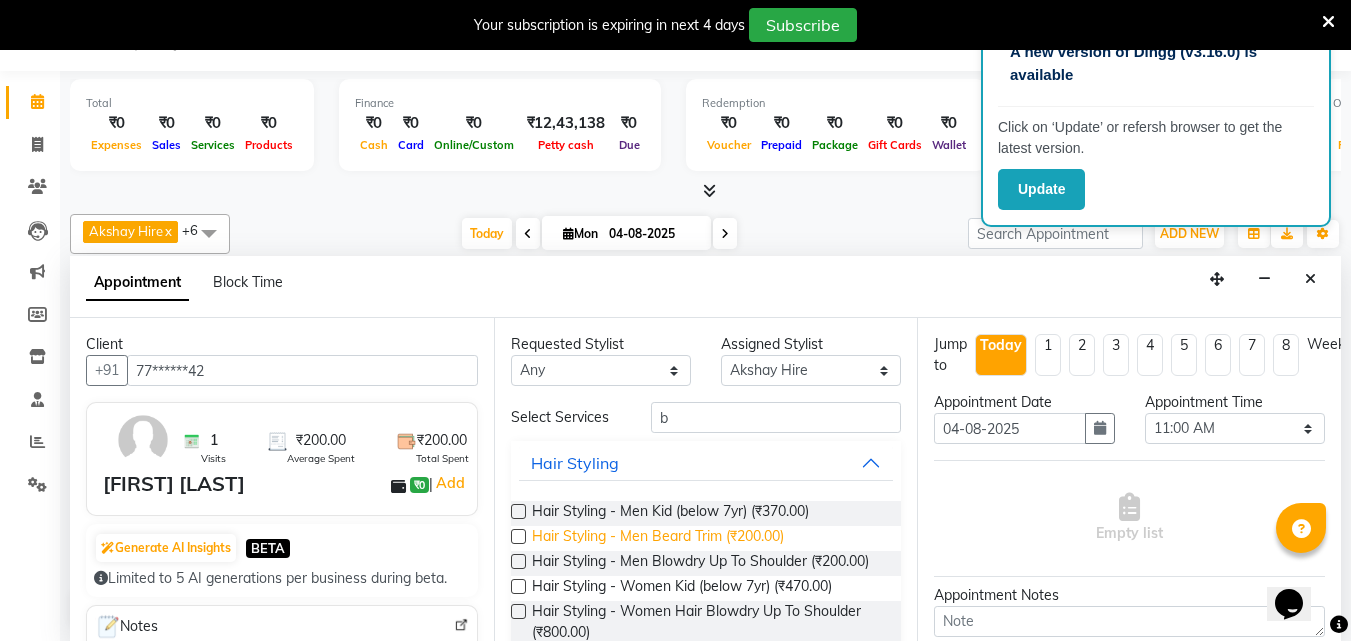 click on "Hair Styling - Men Beard Trim (₹200.00)" at bounding box center [658, 538] 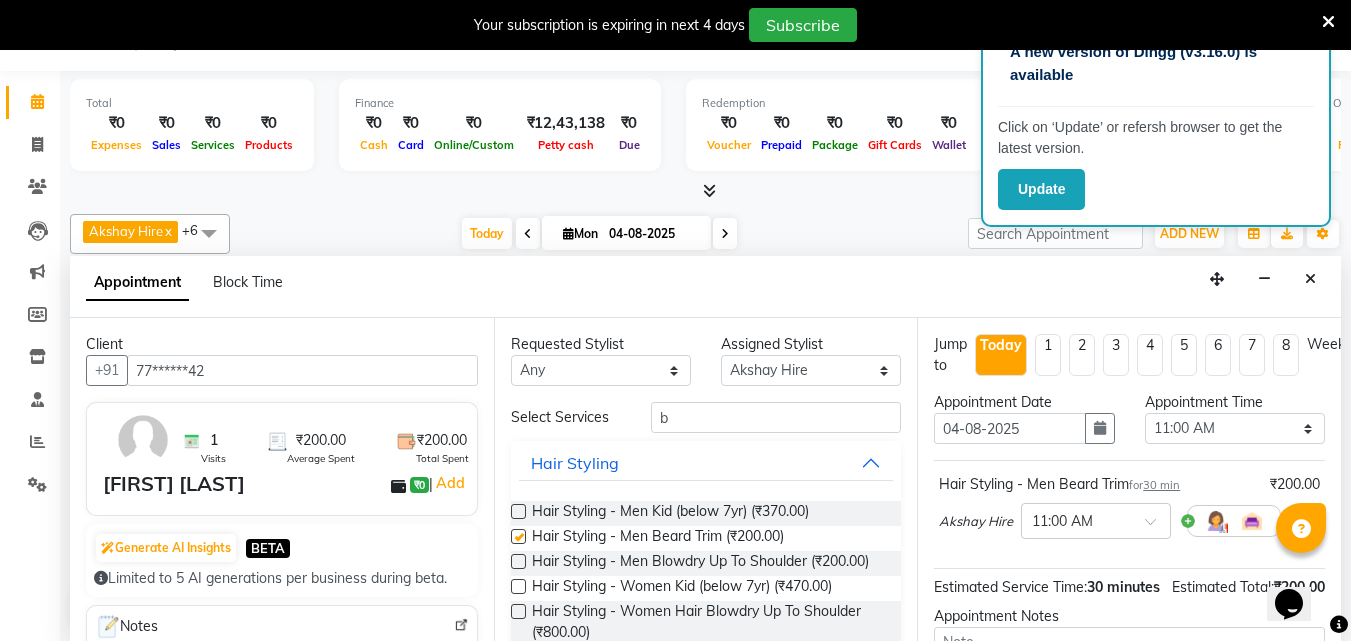 checkbox on "false" 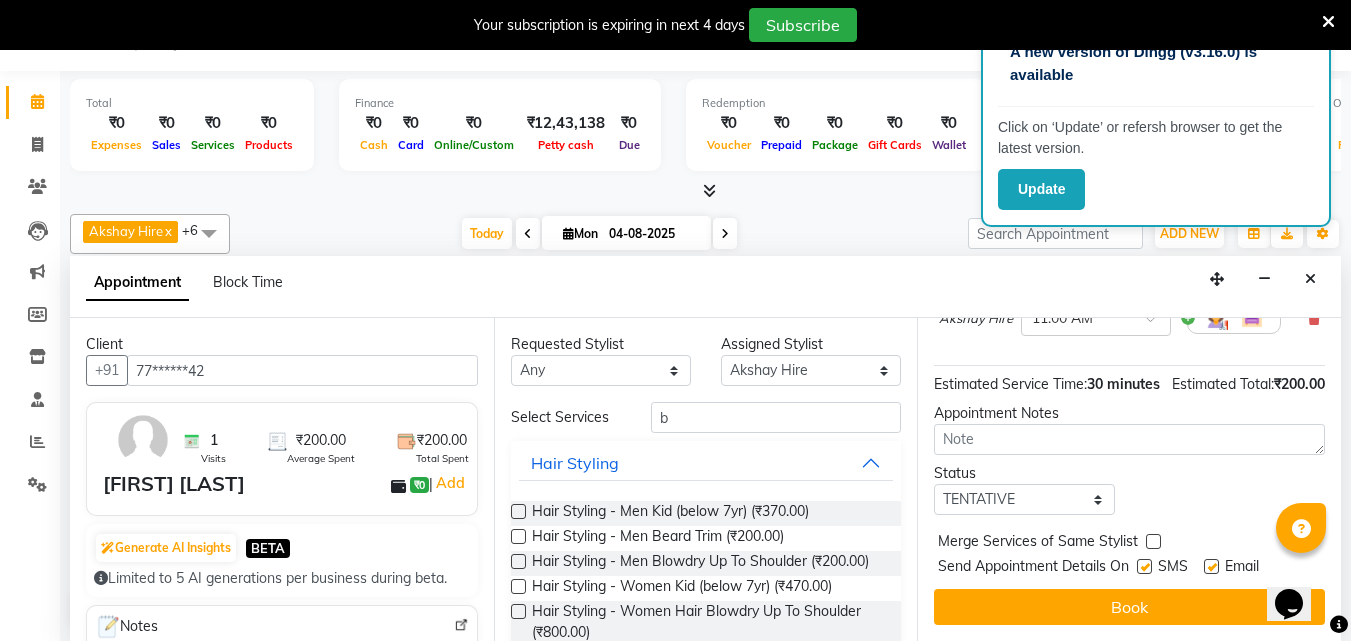 scroll, scrollTop: 239, scrollLeft: 0, axis: vertical 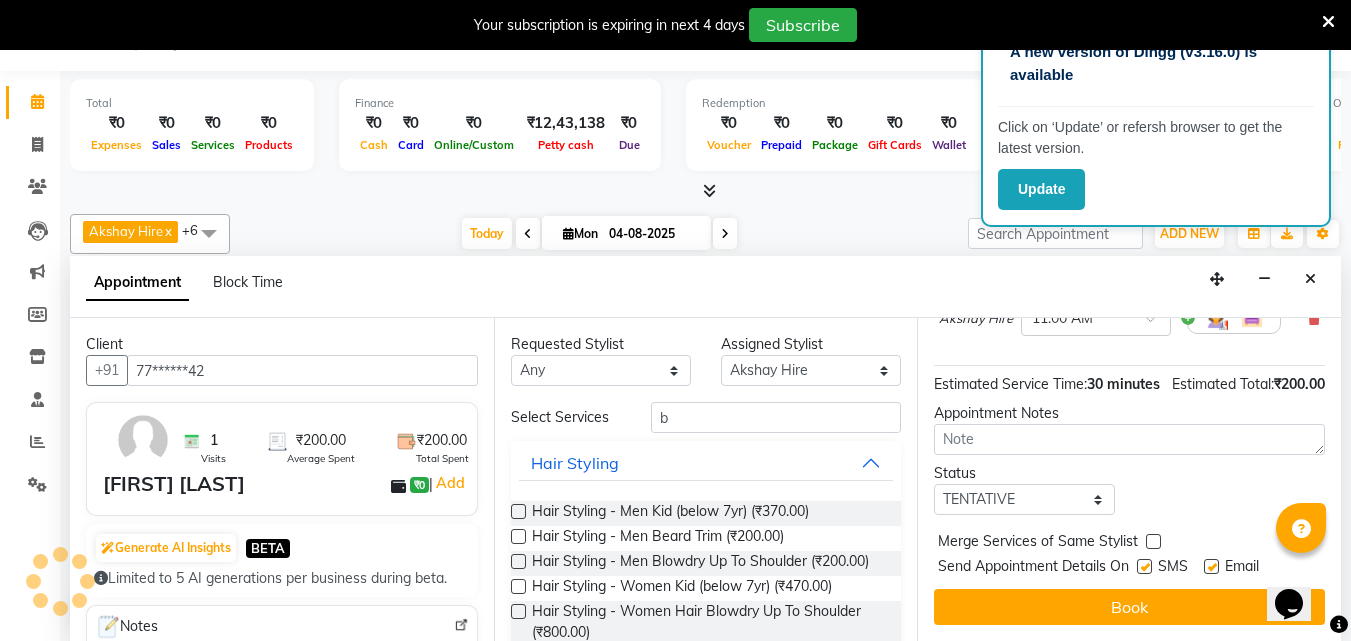 click at bounding box center (1144, 566) 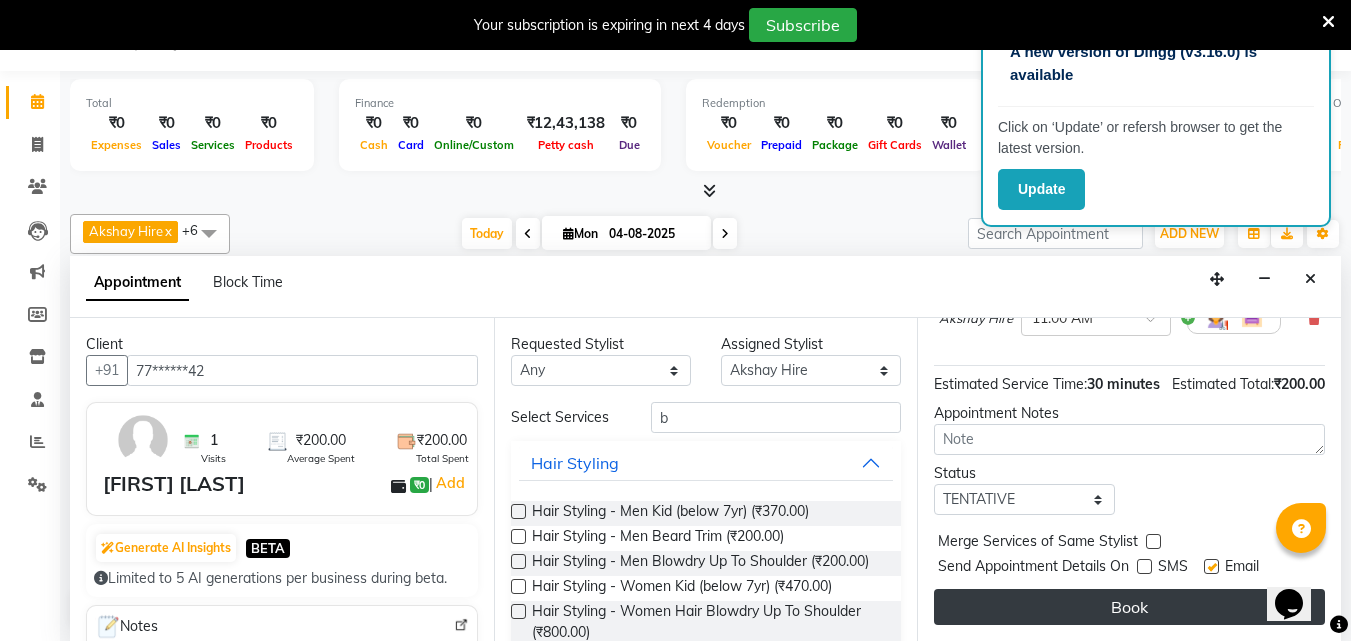 click on "Book" at bounding box center [1129, 607] 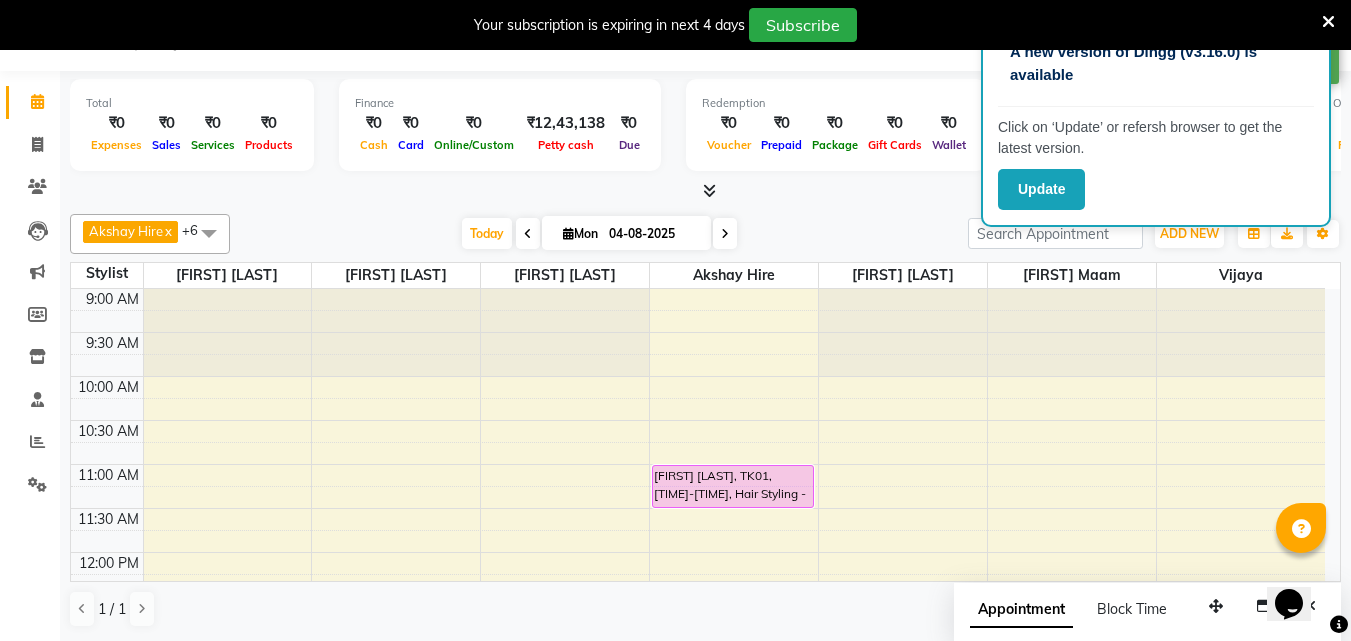 scroll, scrollTop: 0, scrollLeft: 0, axis: both 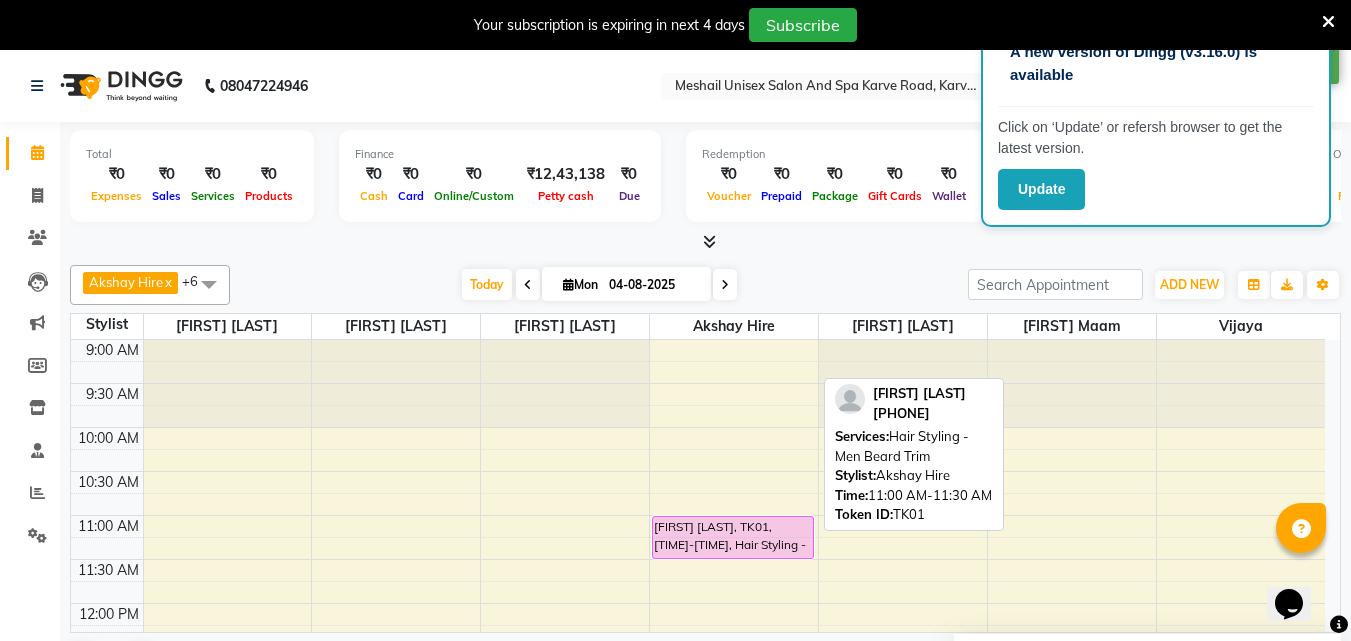 click on "[FIRST] [LAST], TK01, [TIME]-[TIME], Hair Styling - Men Beard Trim" at bounding box center (733, 537) 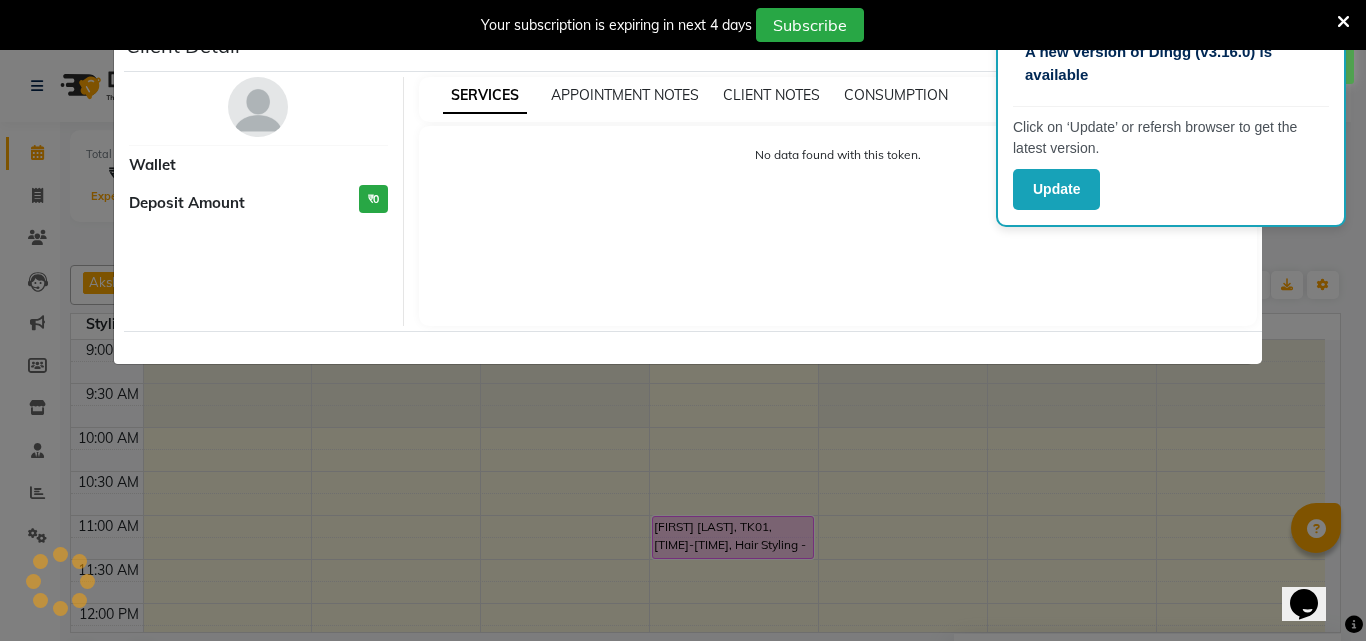 select on "7" 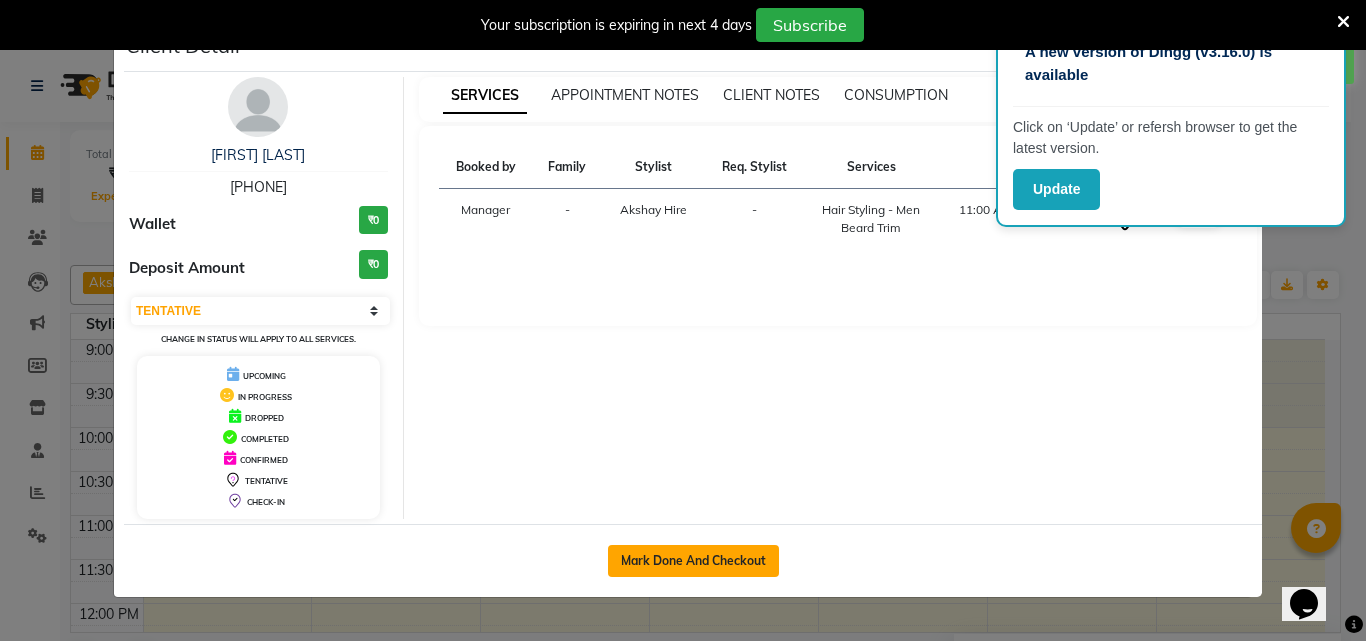 click on "Mark Done And Checkout" 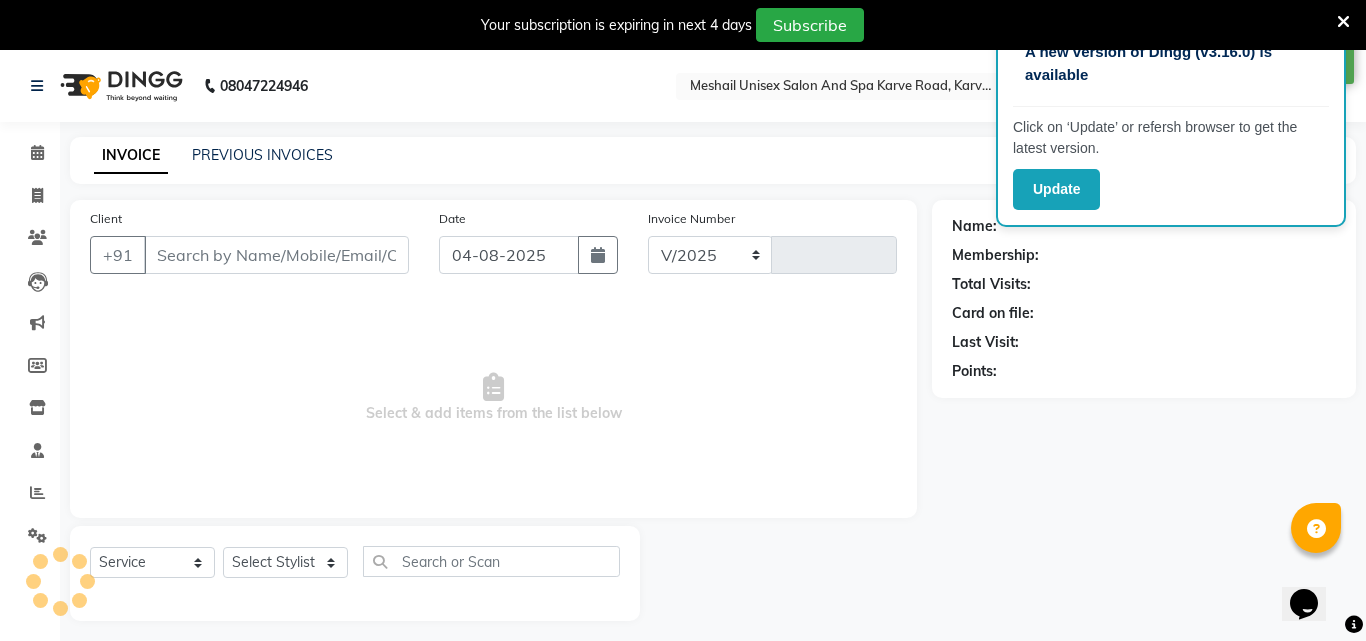 select on "6713" 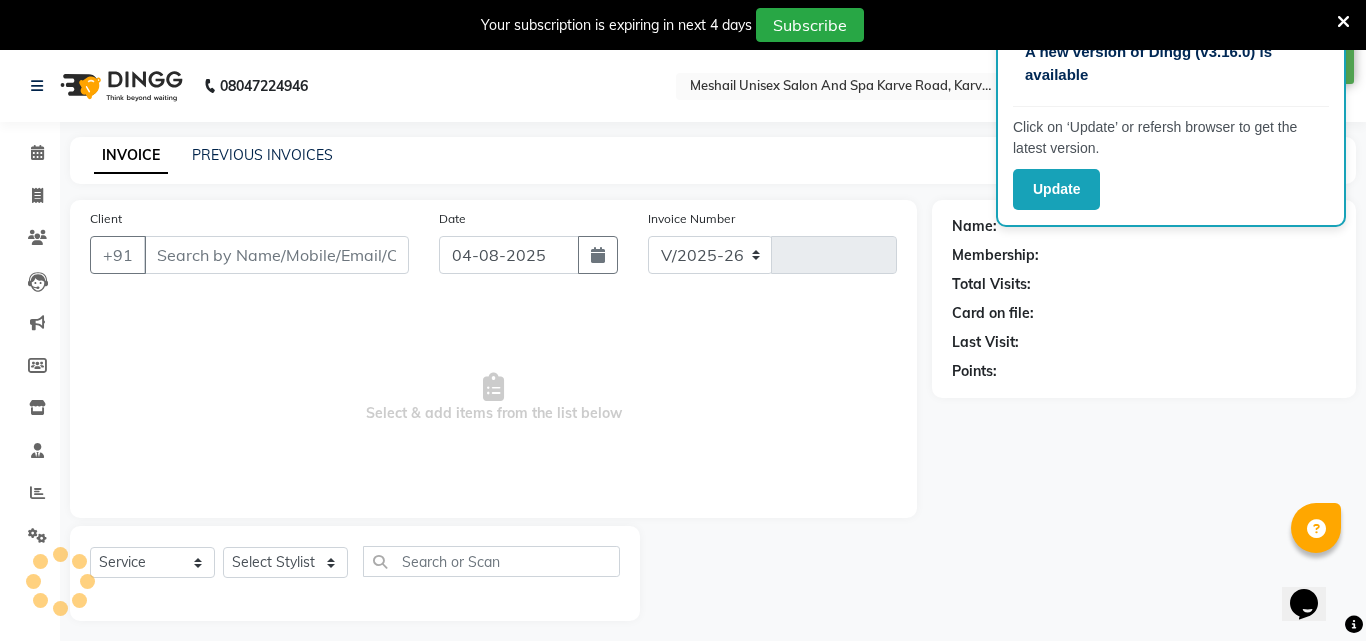 type on "2023" 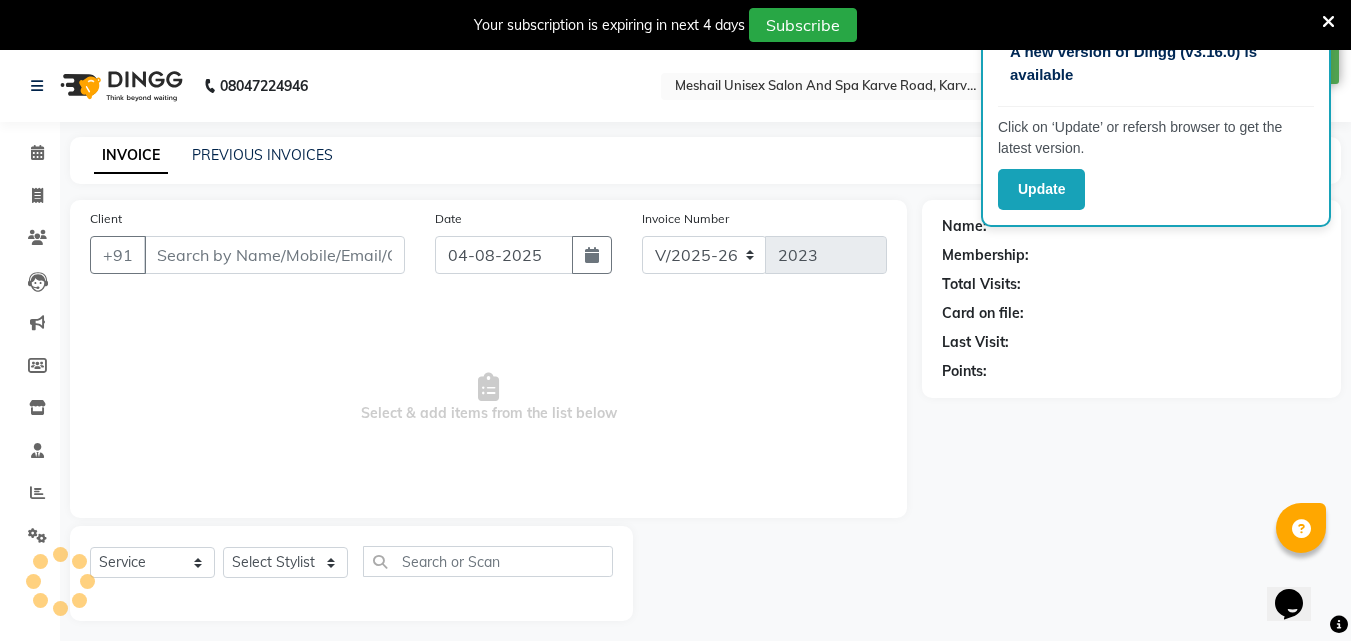 type on "77******42" 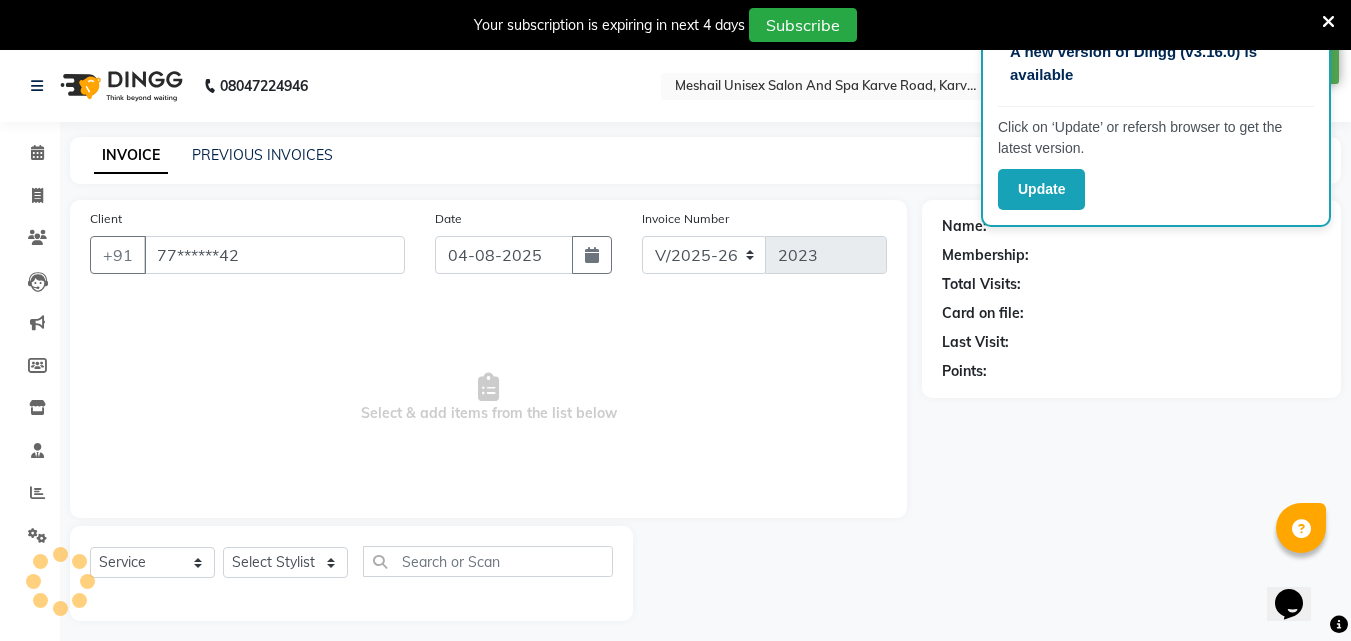 select on "52969" 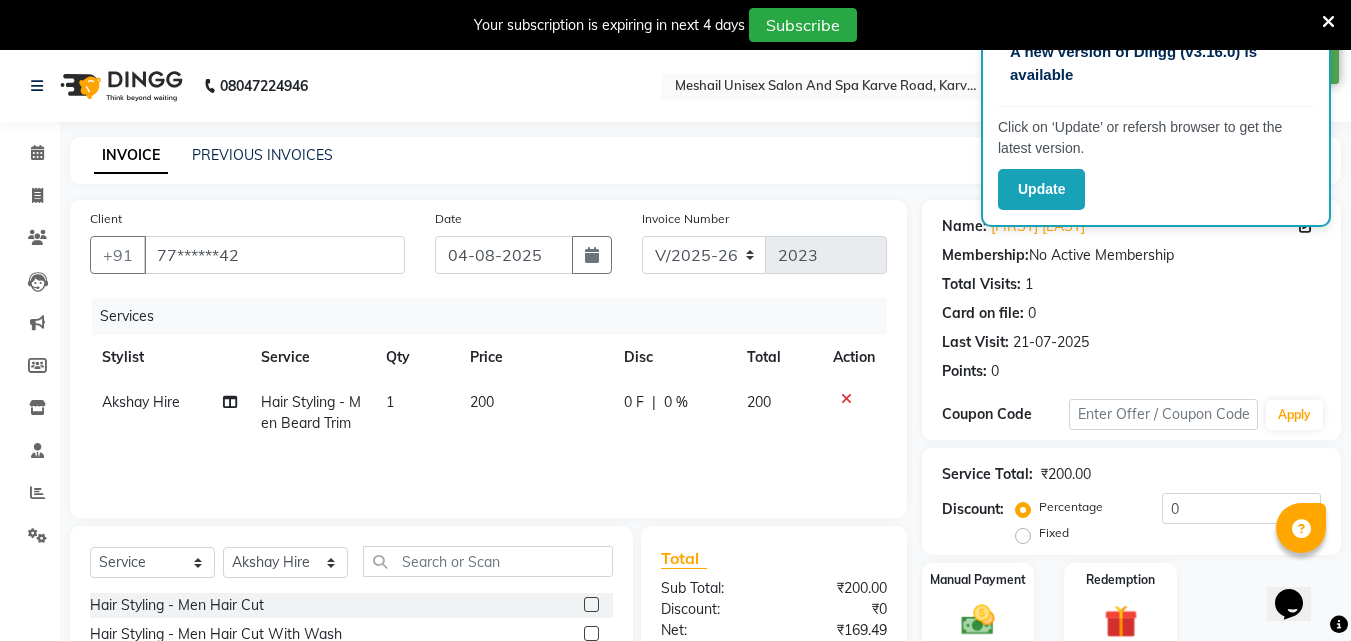 click on "200" 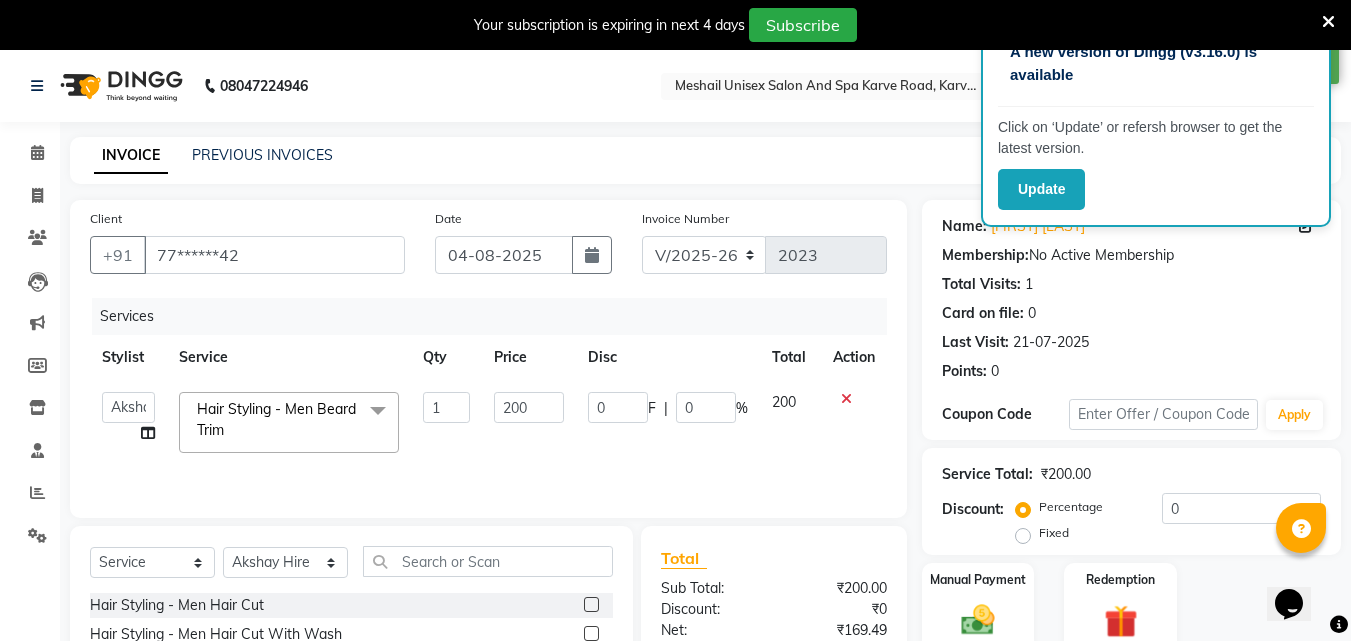 click on "200" 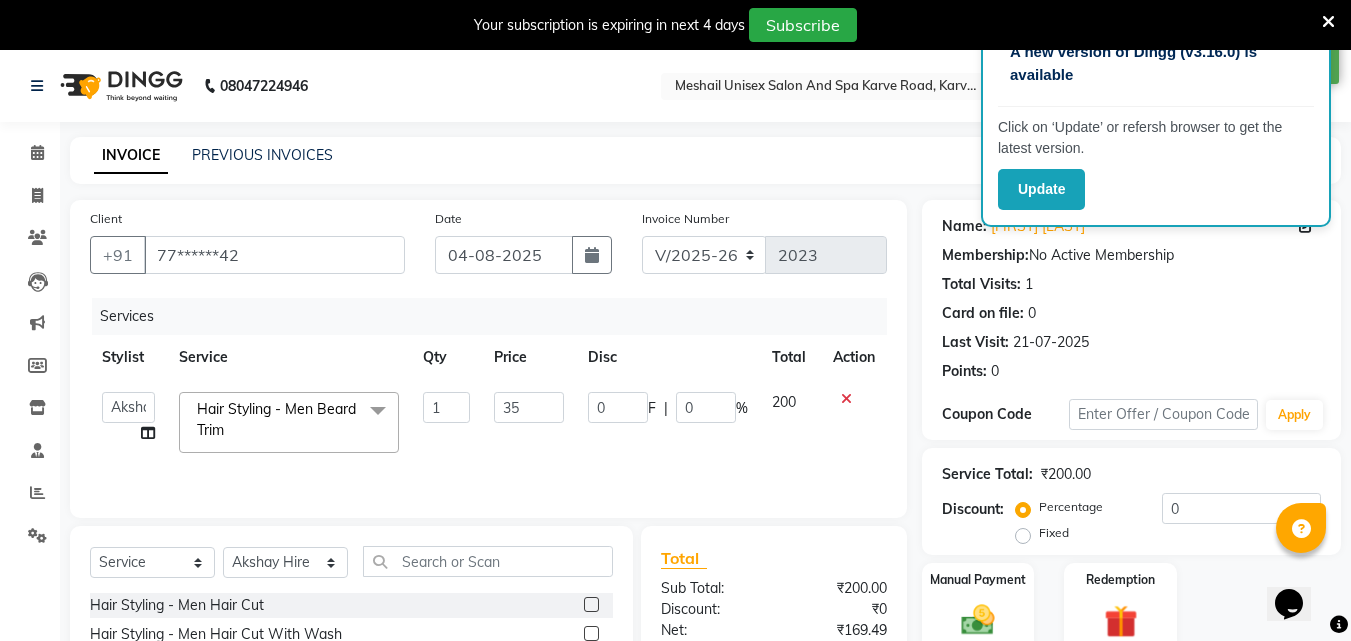 type on "350" 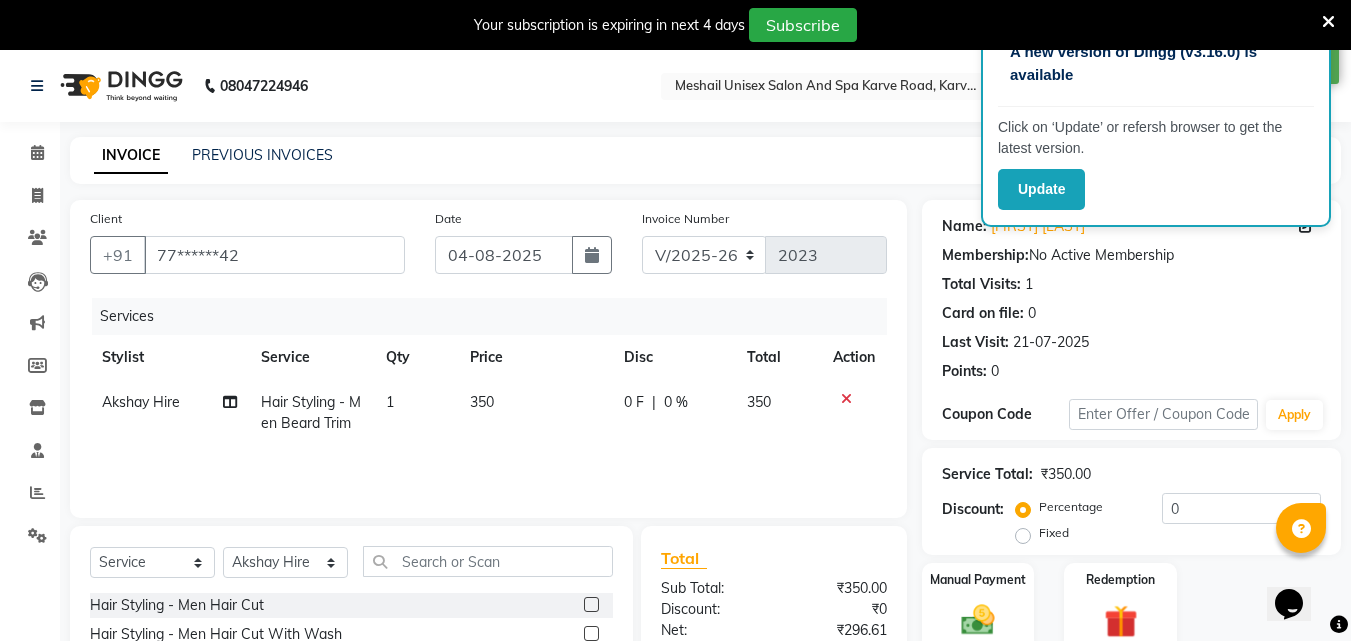 scroll, scrollTop: 210, scrollLeft: 0, axis: vertical 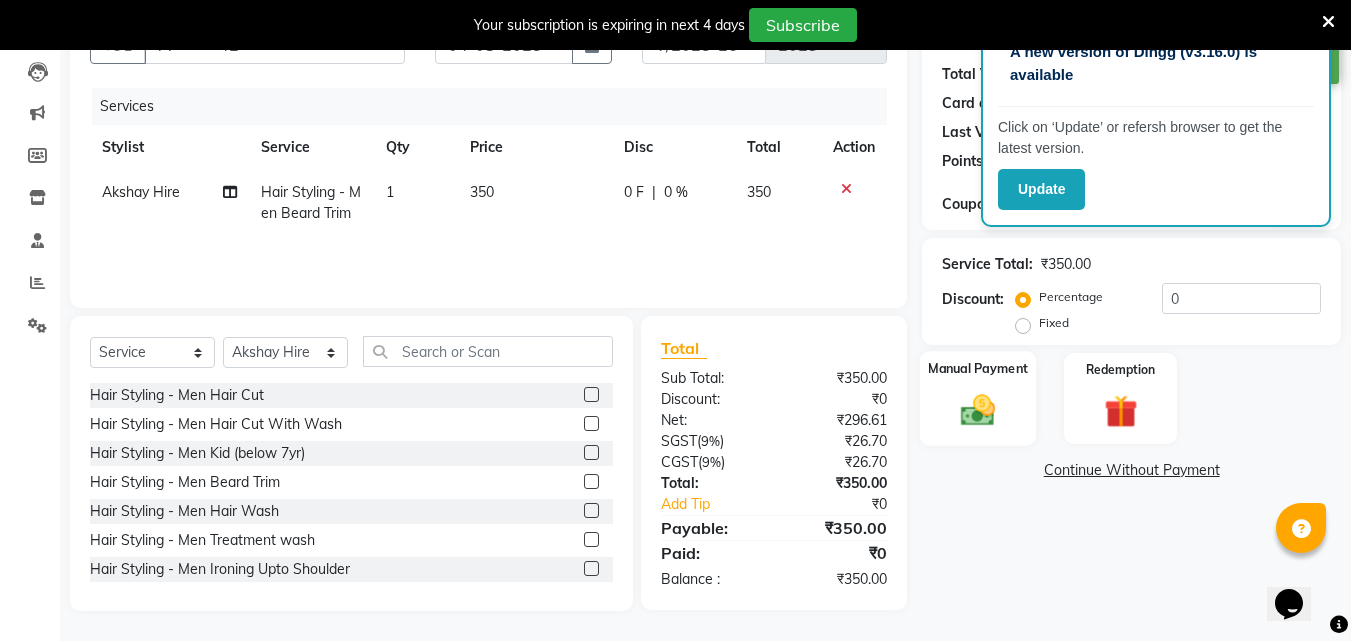click 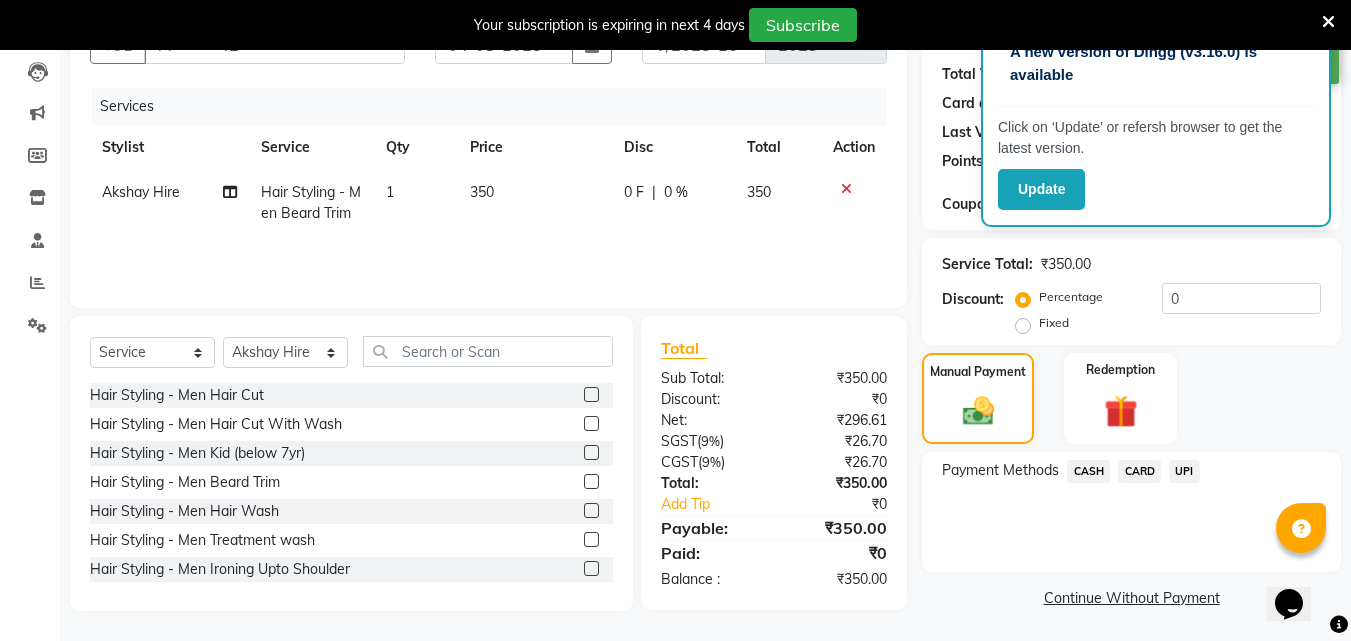 click on "UPI" 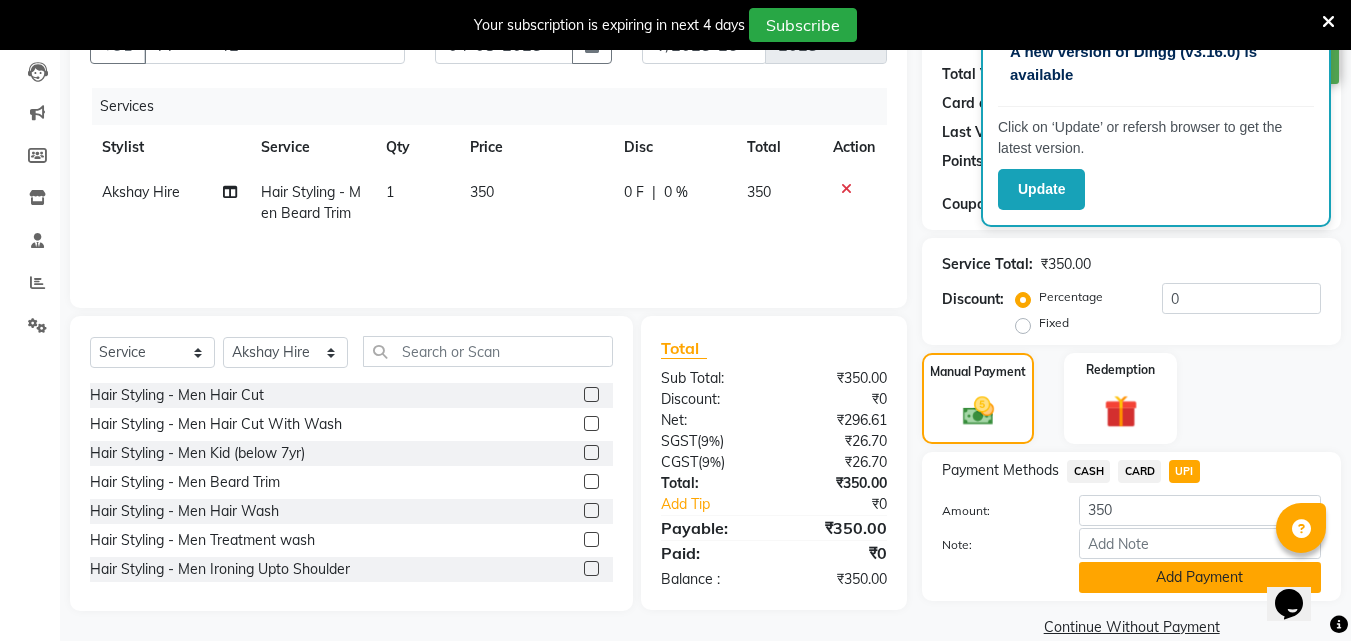 click on "Add Payment" 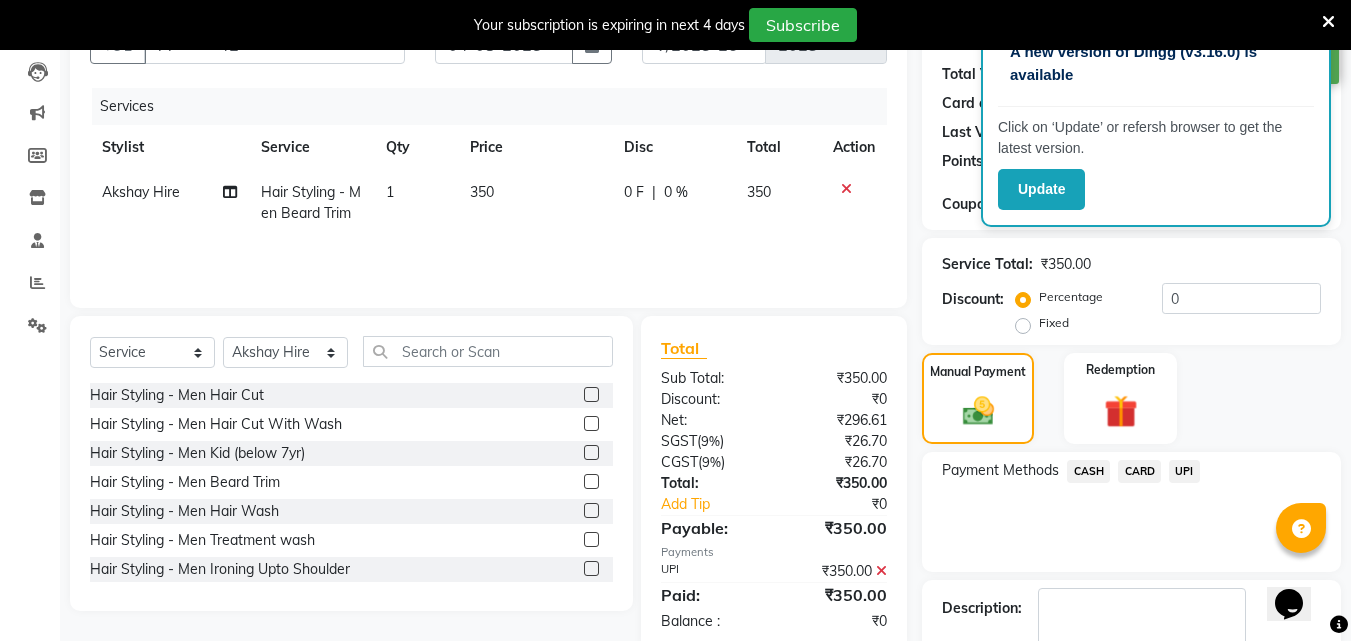 scroll, scrollTop: 325, scrollLeft: 0, axis: vertical 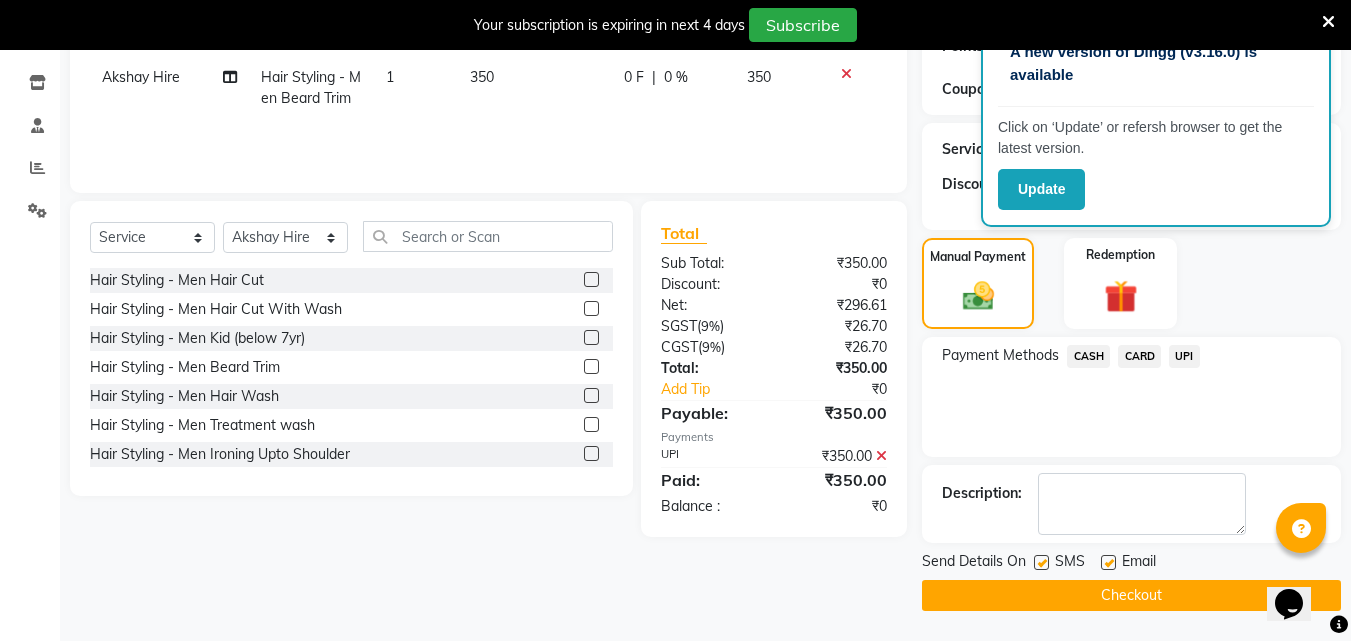 click on "SMS" 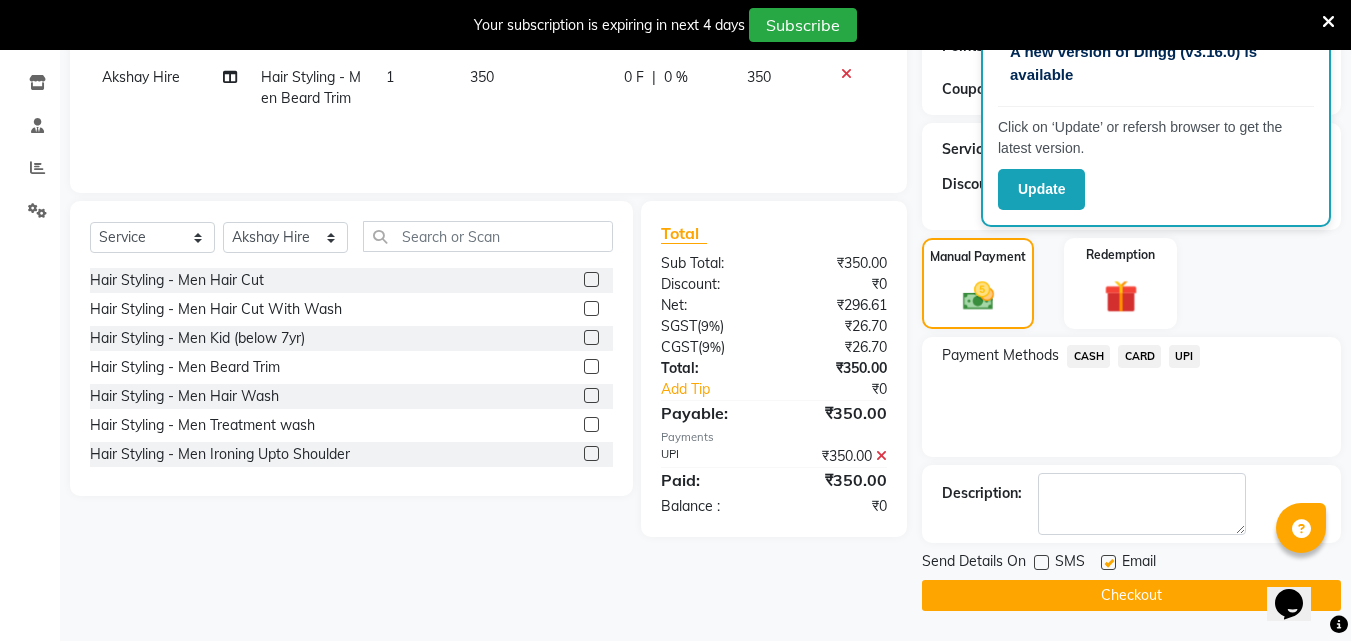click on "Checkout" 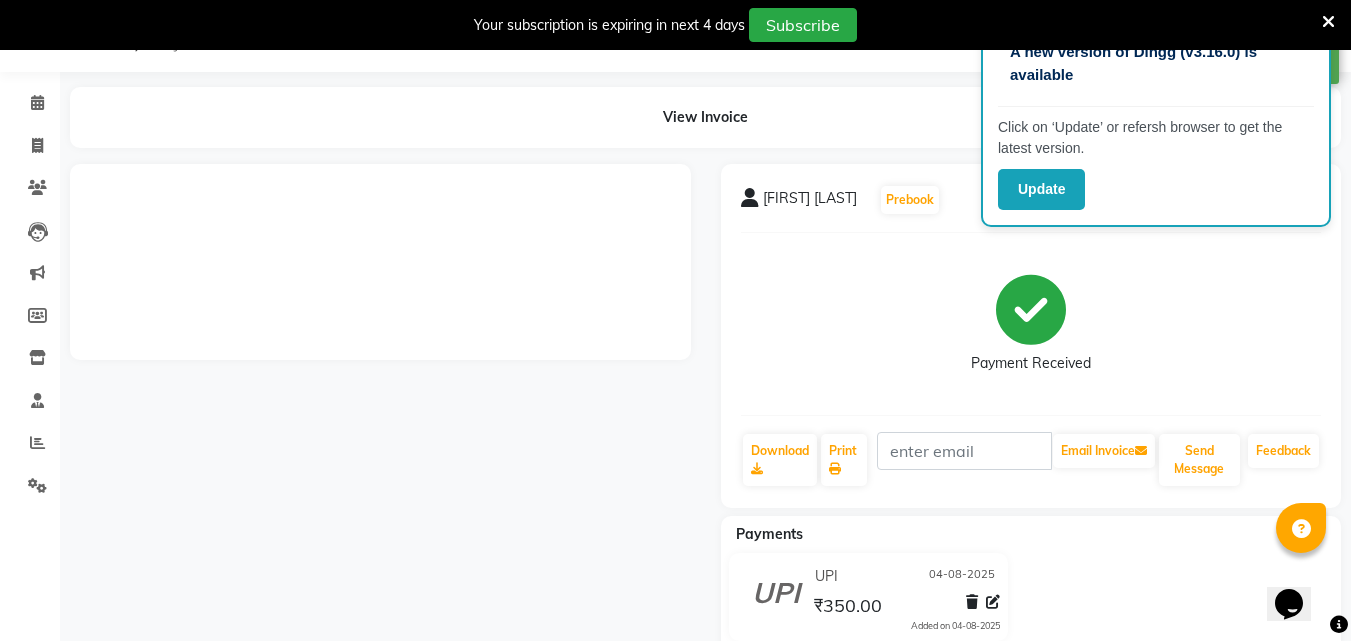 click on "Invoice" 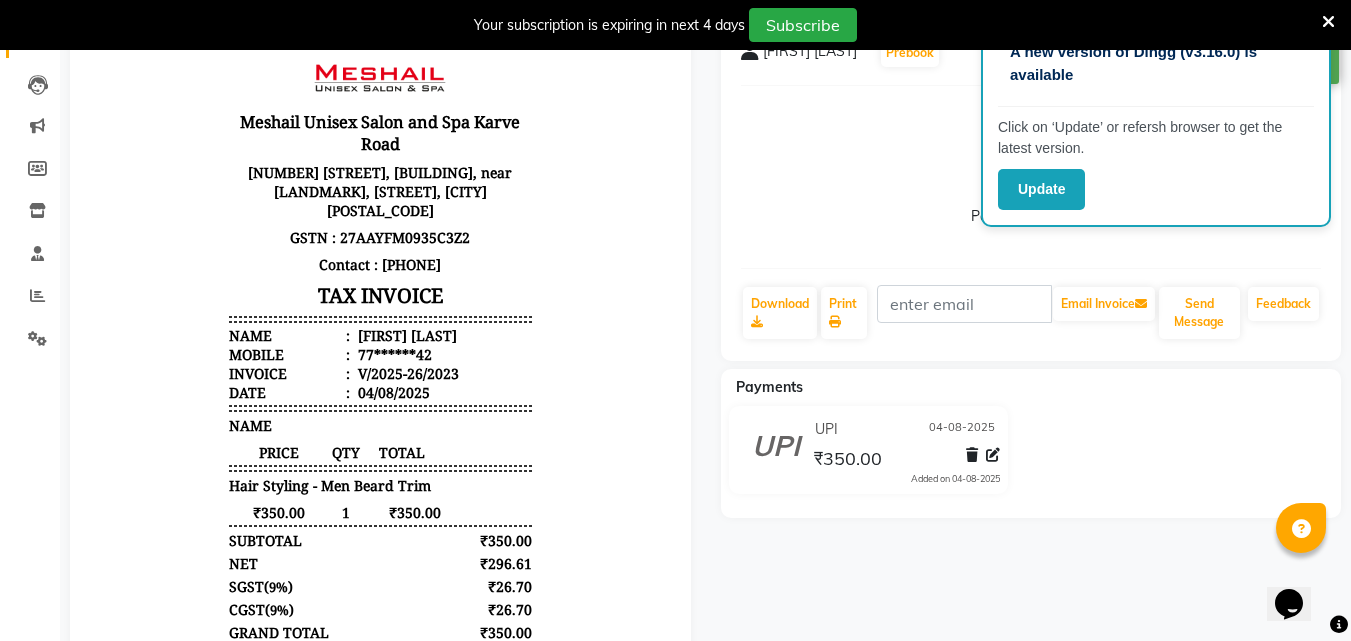 scroll, scrollTop: 0, scrollLeft: 0, axis: both 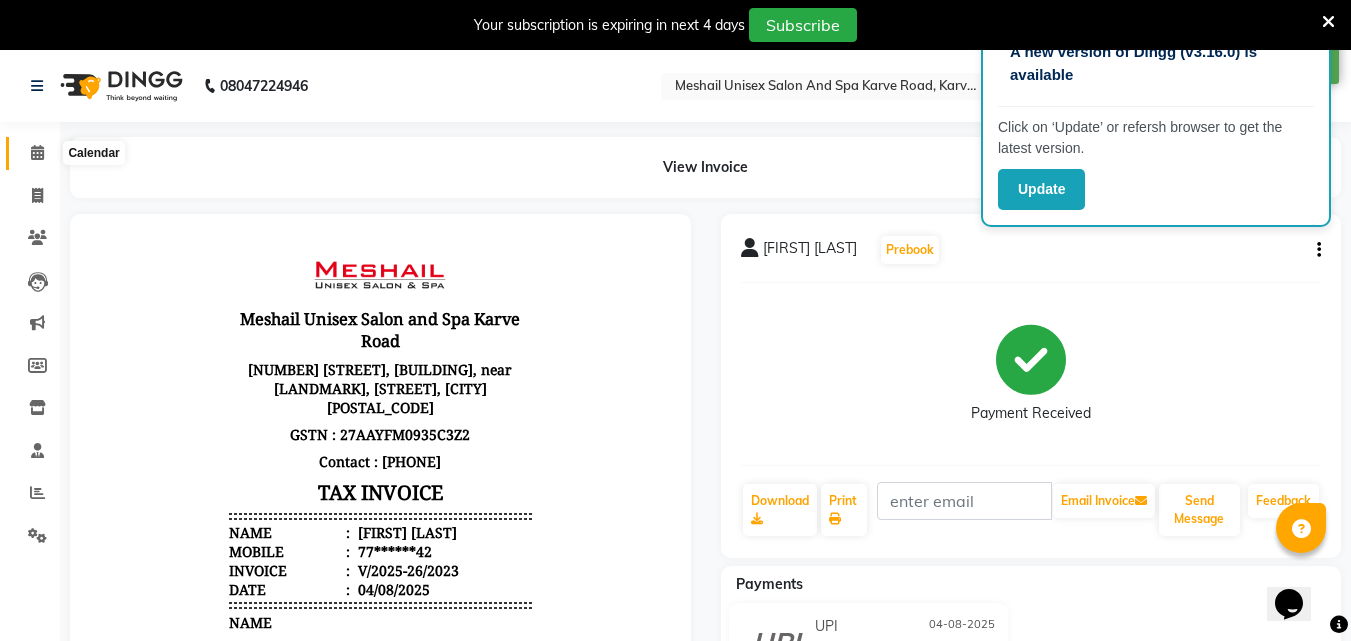 click 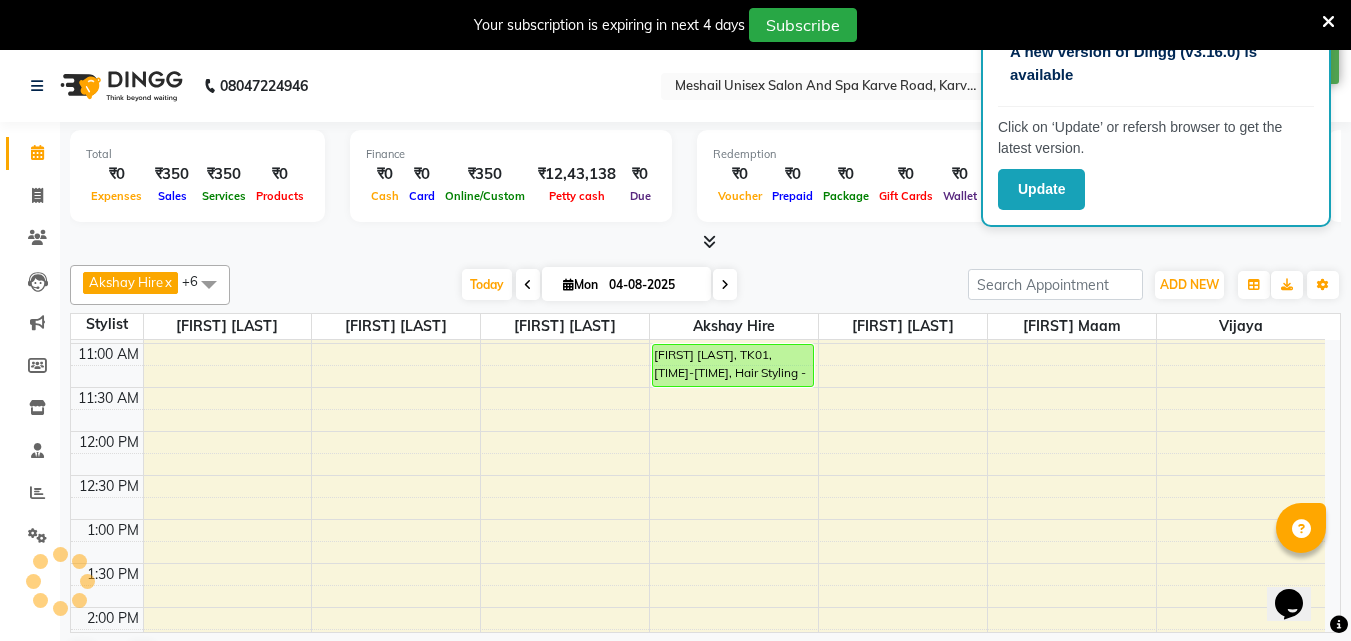 scroll, scrollTop: 151, scrollLeft: 0, axis: vertical 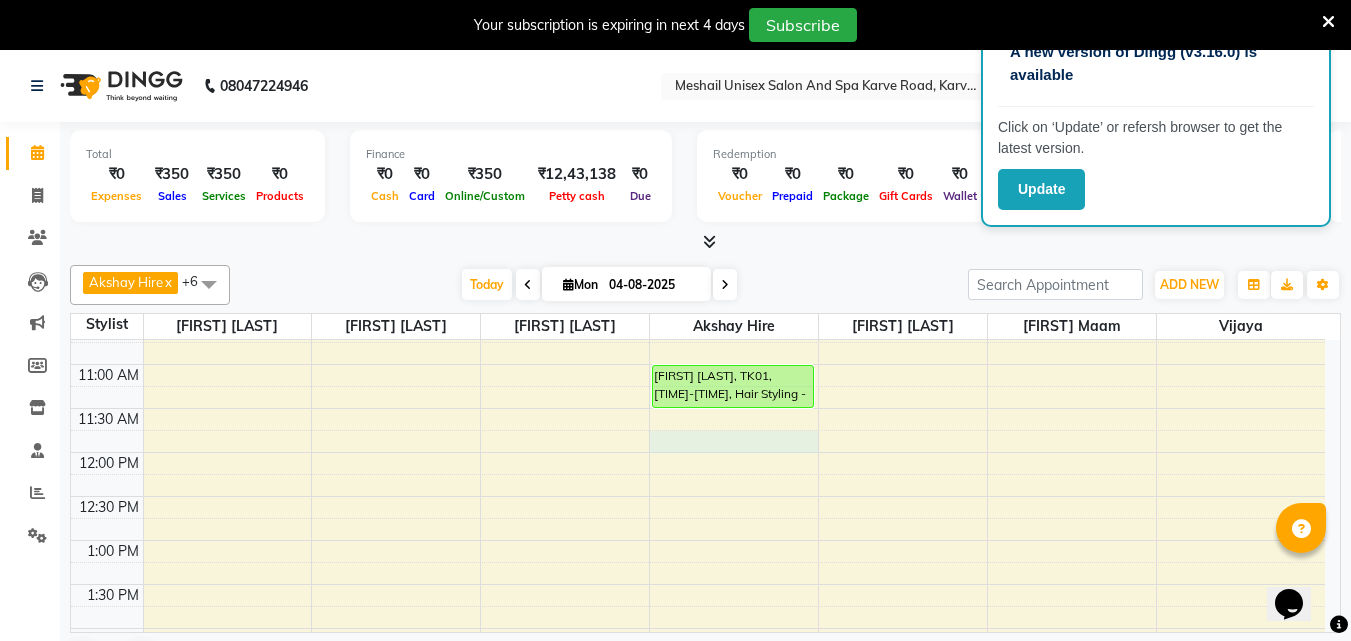 click on "9:00 AM 9:30 AM 10:00 AM 10:30 AM 11:00 AM 11:30 AM 12:00 PM 12:30 PM 1:00 PM 1:30 PM 2:00 PM 2:30 PM 3:00 PM 3:30 PM 4:00 PM 4:30 PM 5:00 PM 5:30 PM 6:00 PM 6:30 PM 7:00 PM 7:30 PM 8:00 PM 8:30 PM 9:00 PM 9:30 PM    [FIRST] [LAST], TK01, [TIME]-[TIME], Hair Styling - Men Beard Trim" at bounding box center (698, 760) 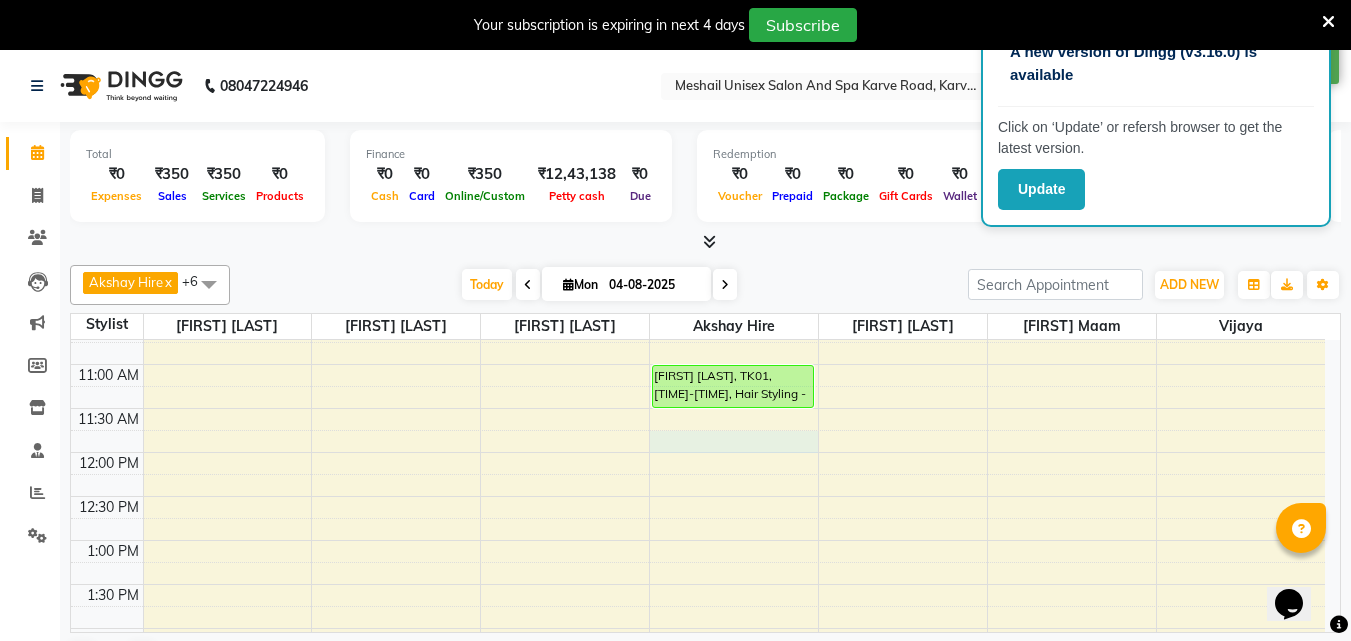 select on "52969" 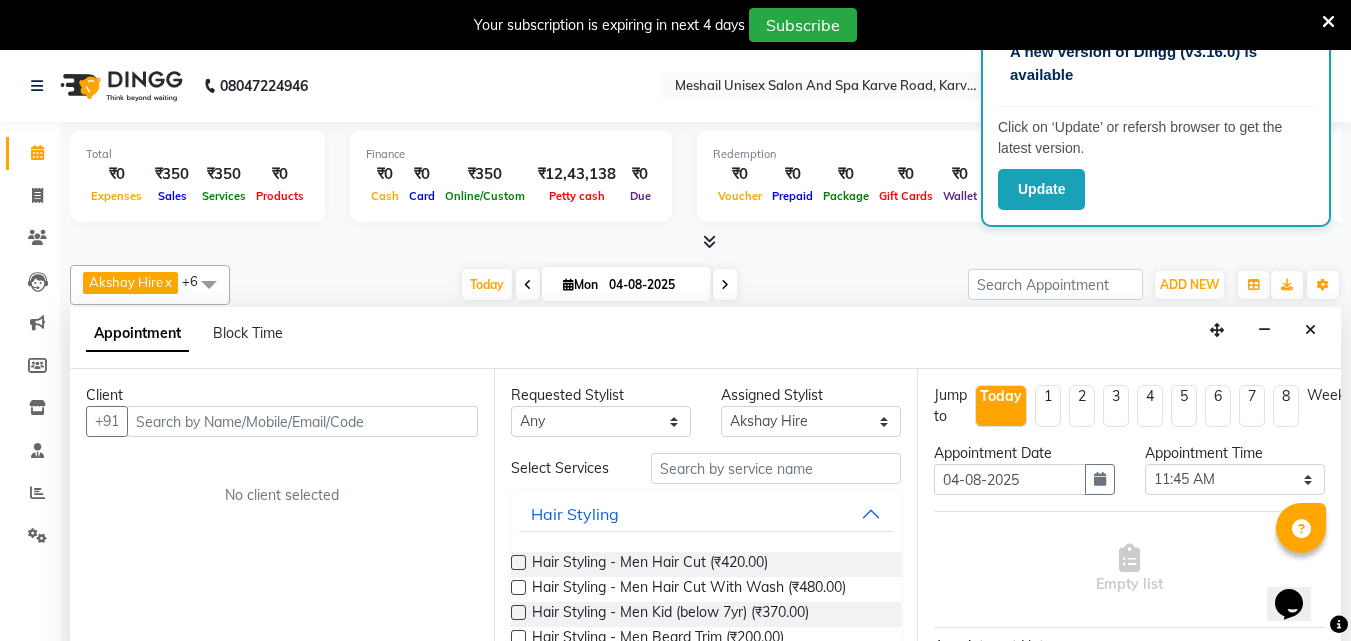 scroll, scrollTop: 51, scrollLeft: 0, axis: vertical 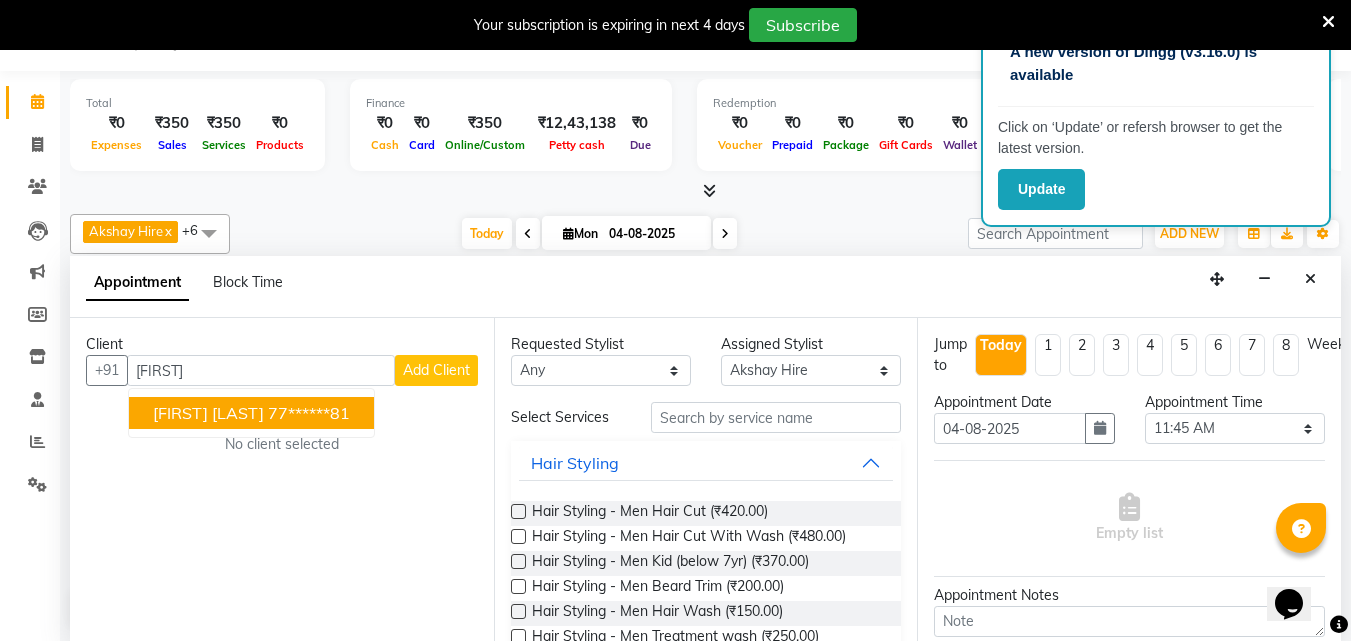click on "77******81" at bounding box center [309, 413] 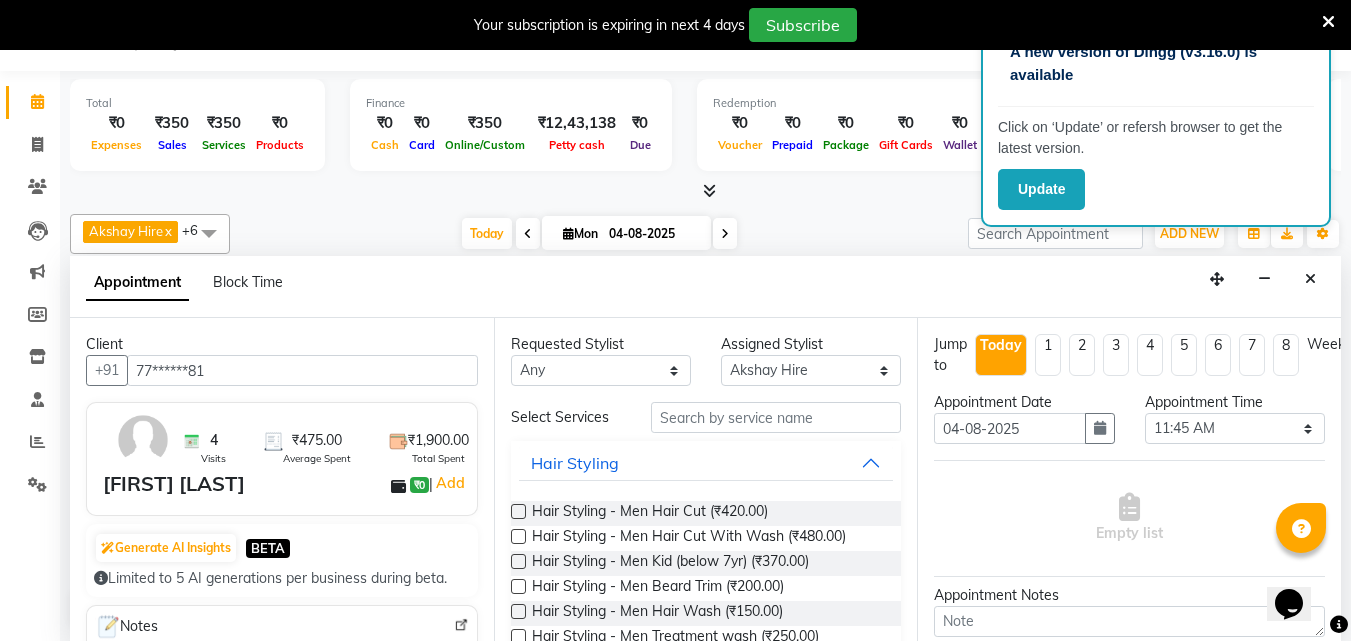 type on "77******81" 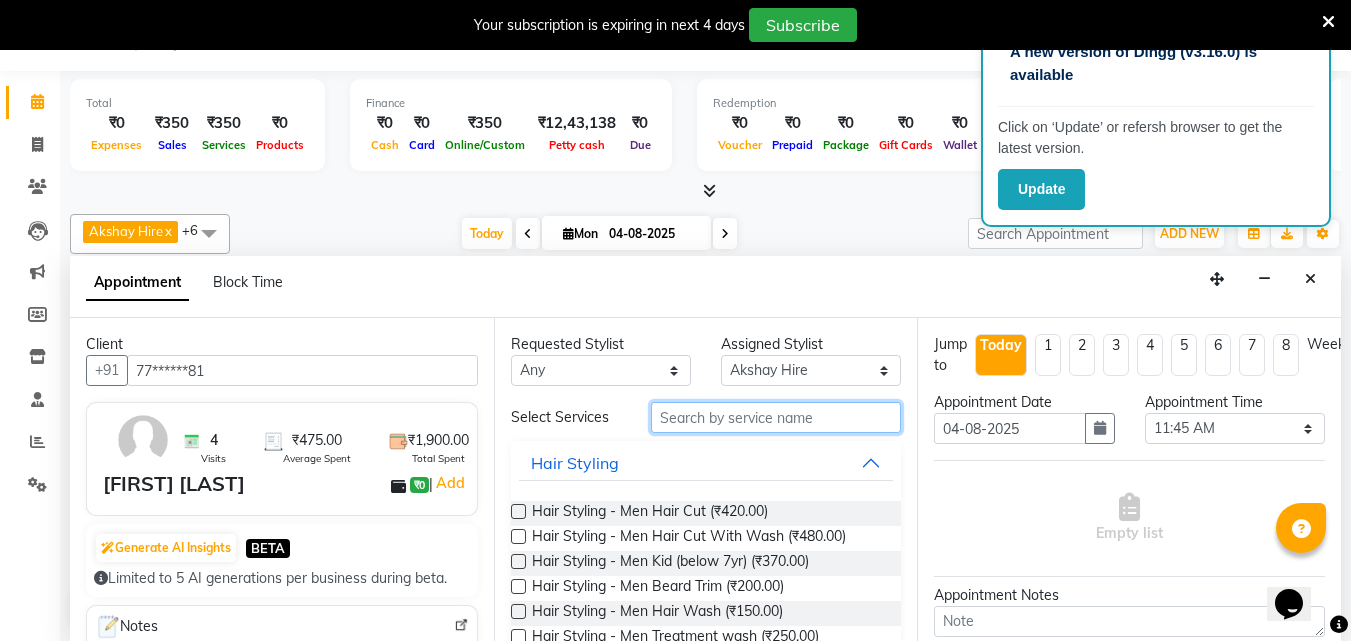 click at bounding box center [776, 417] 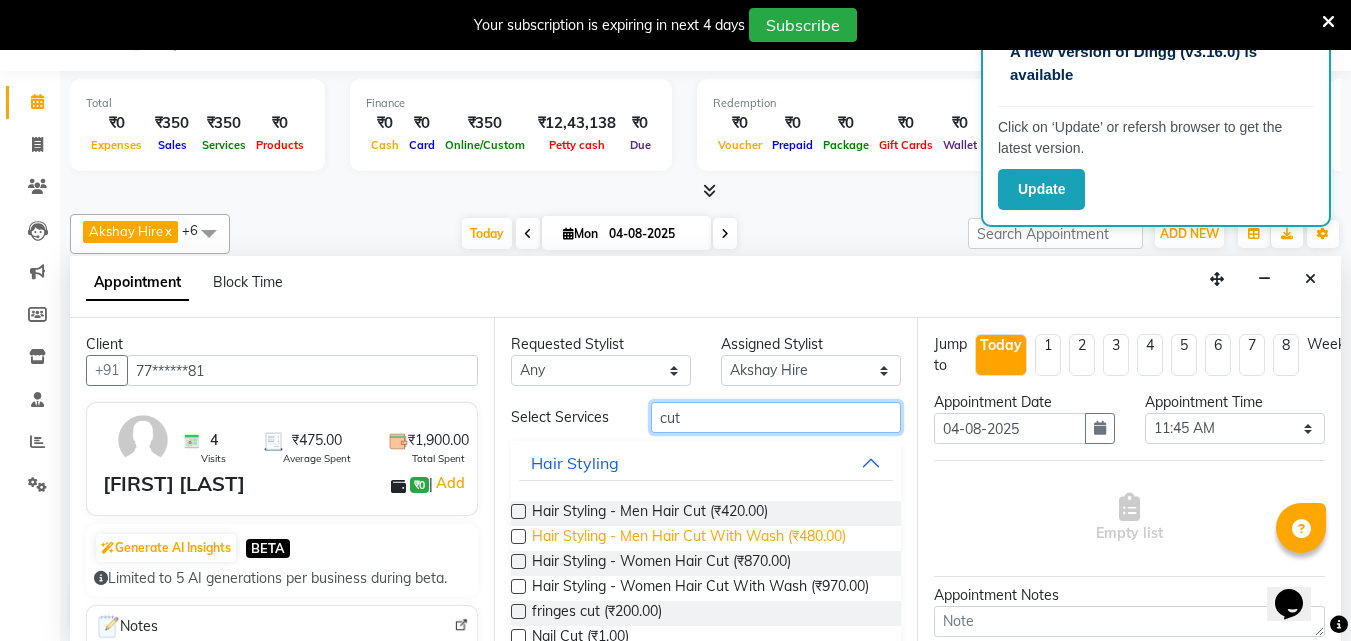 type on "cut" 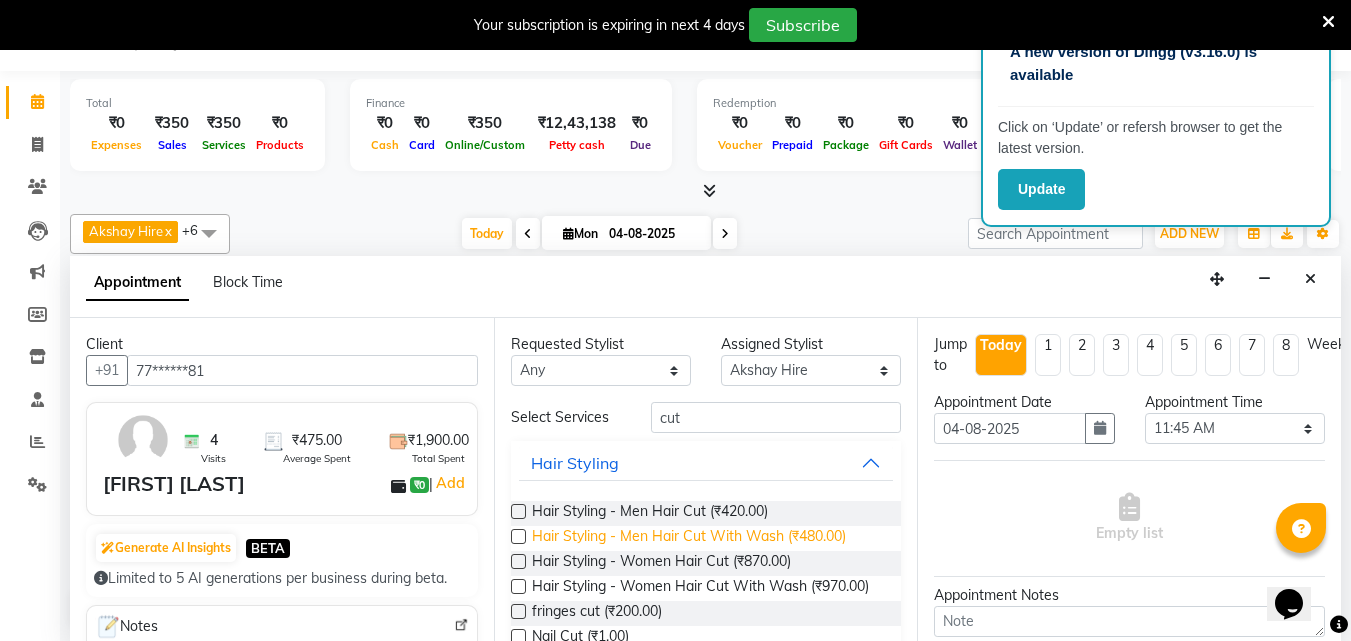 click on "Hair Styling - Men Hair Cut With Wash (₹480.00)" at bounding box center (689, 538) 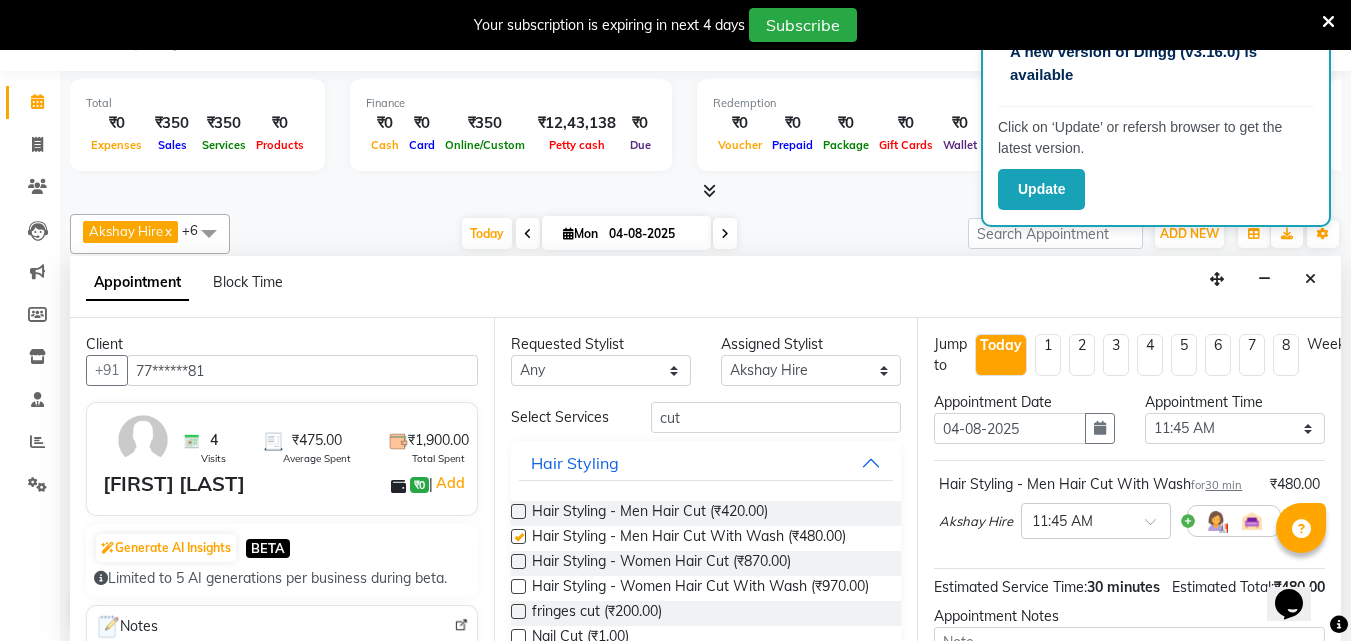checkbox on "false" 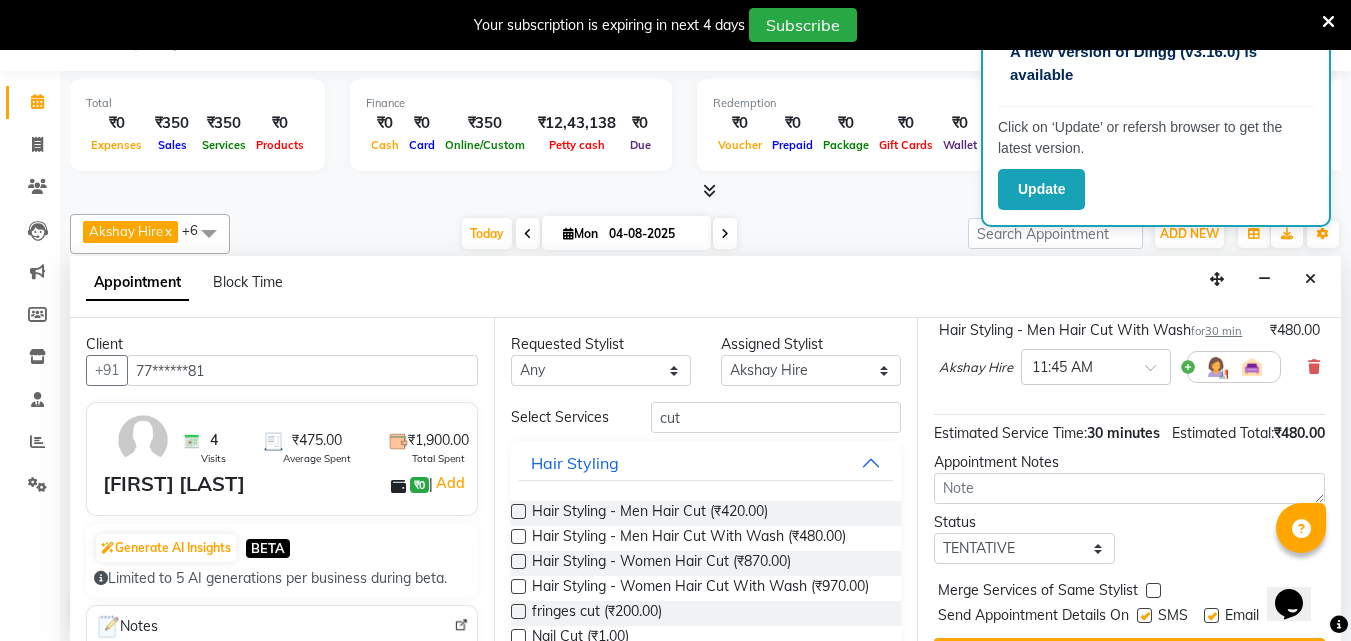 scroll, scrollTop: 260, scrollLeft: 0, axis: vertical 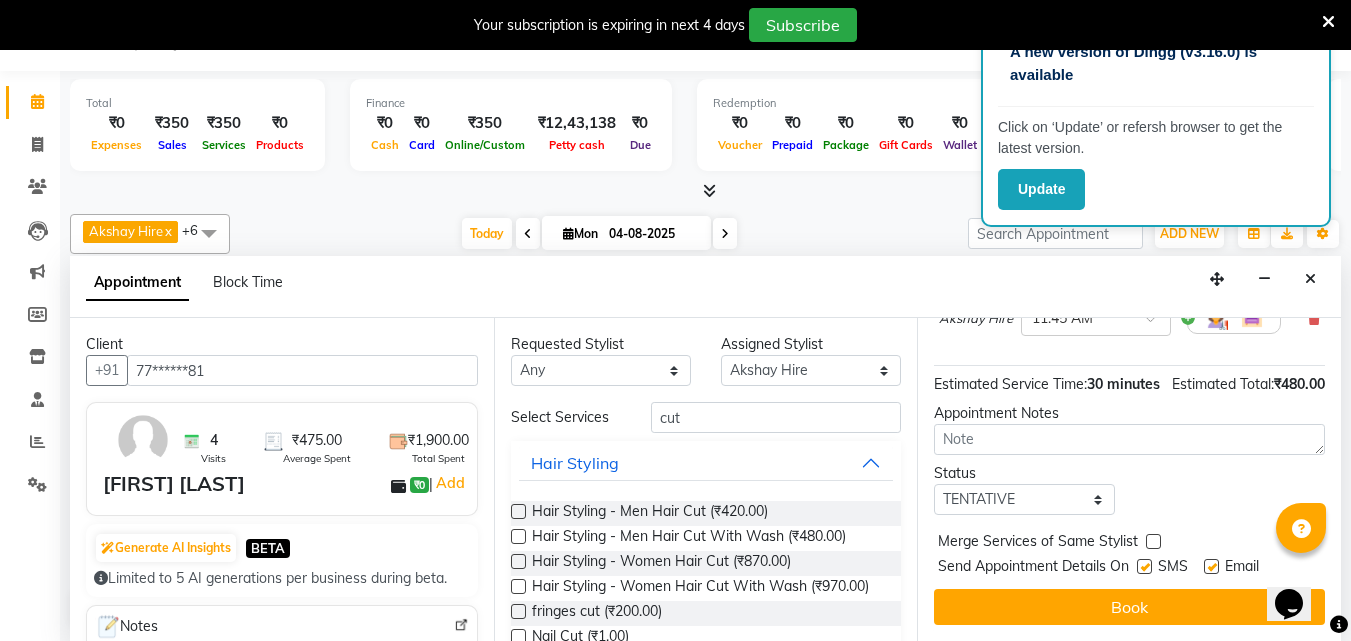 click at bounding box center [1144, 566] 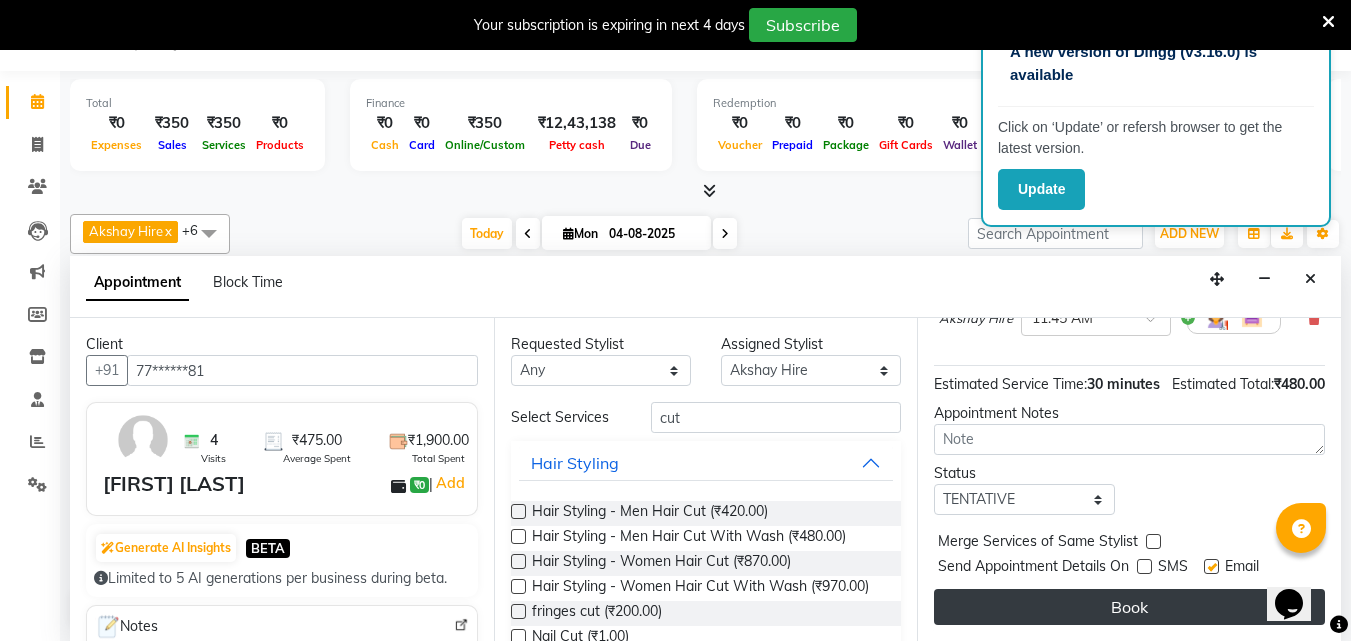 click on "Book" at bounding box center [1129, 607] 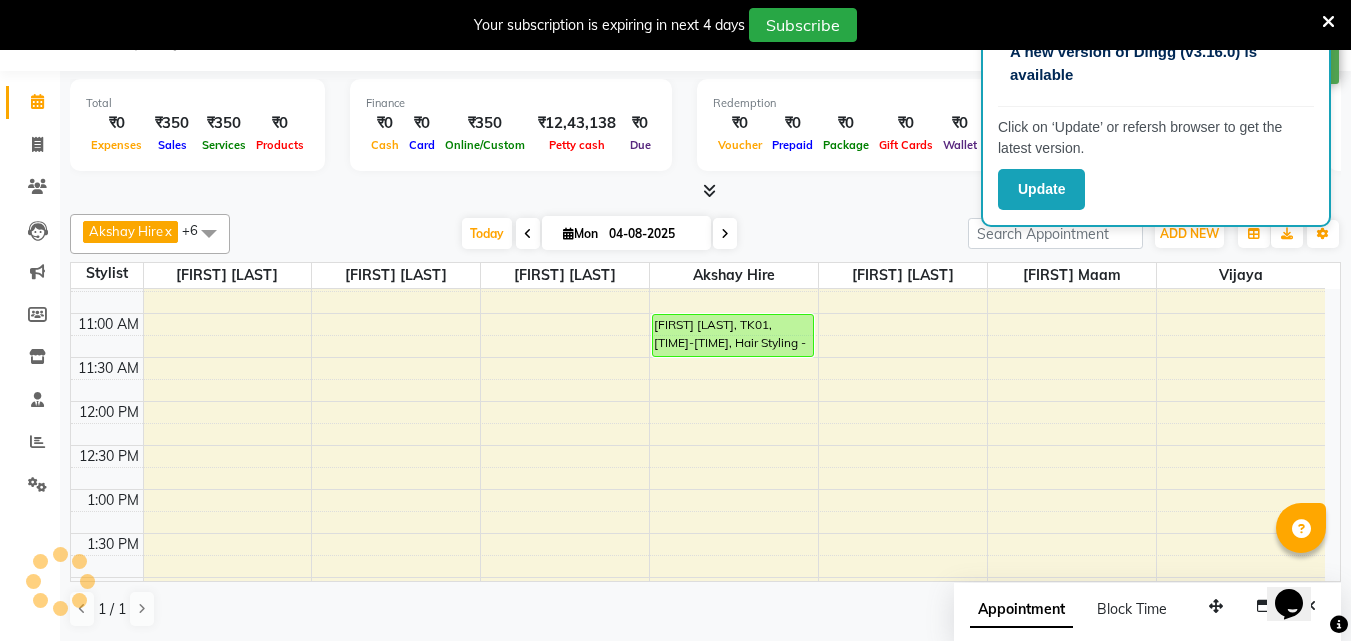 scroll, scrollTop: 0, scrollLeft: 0, axis: both 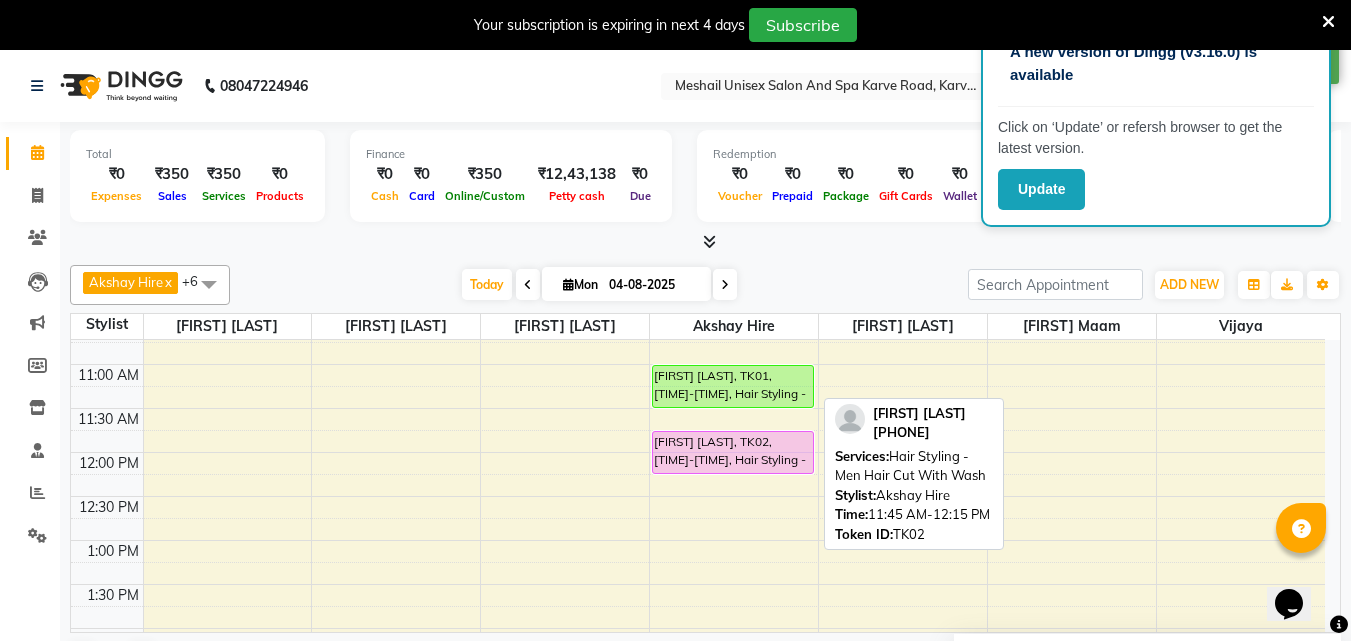 click on "[FIRST] [LAST], TK02, [TIME]-[TIME], Hair Styling - Men Hair Cut With Wash" at bounding box center (733, 452) 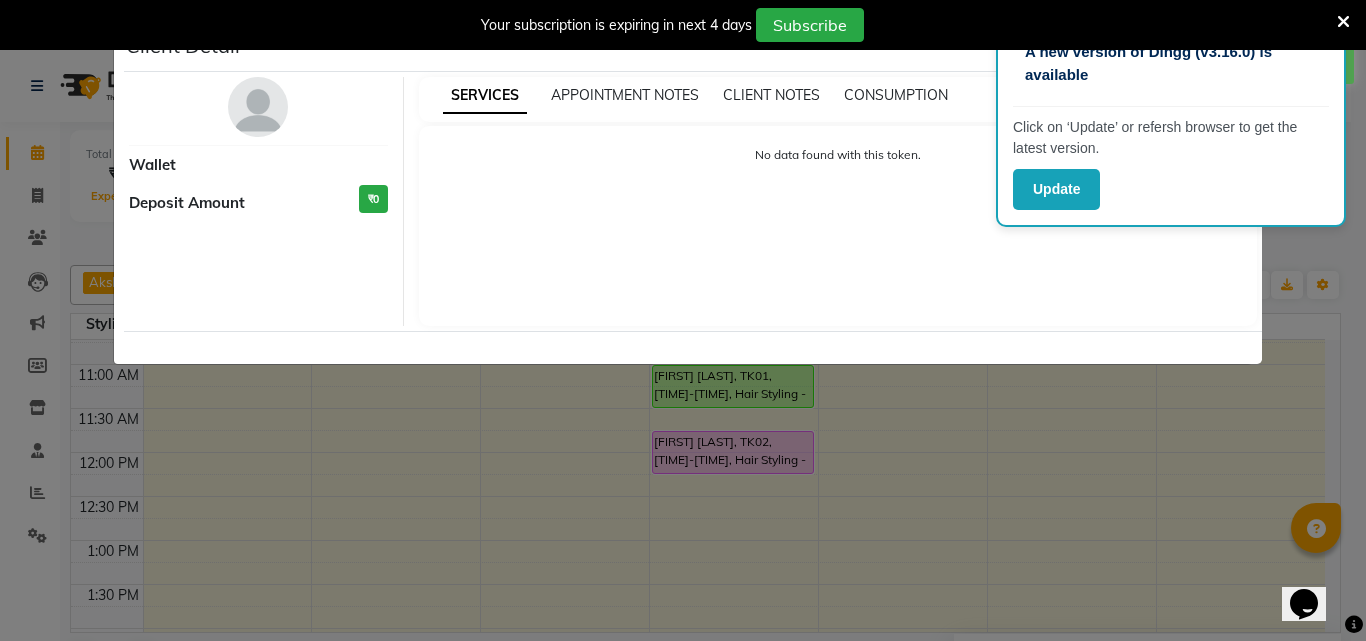 select on "7" 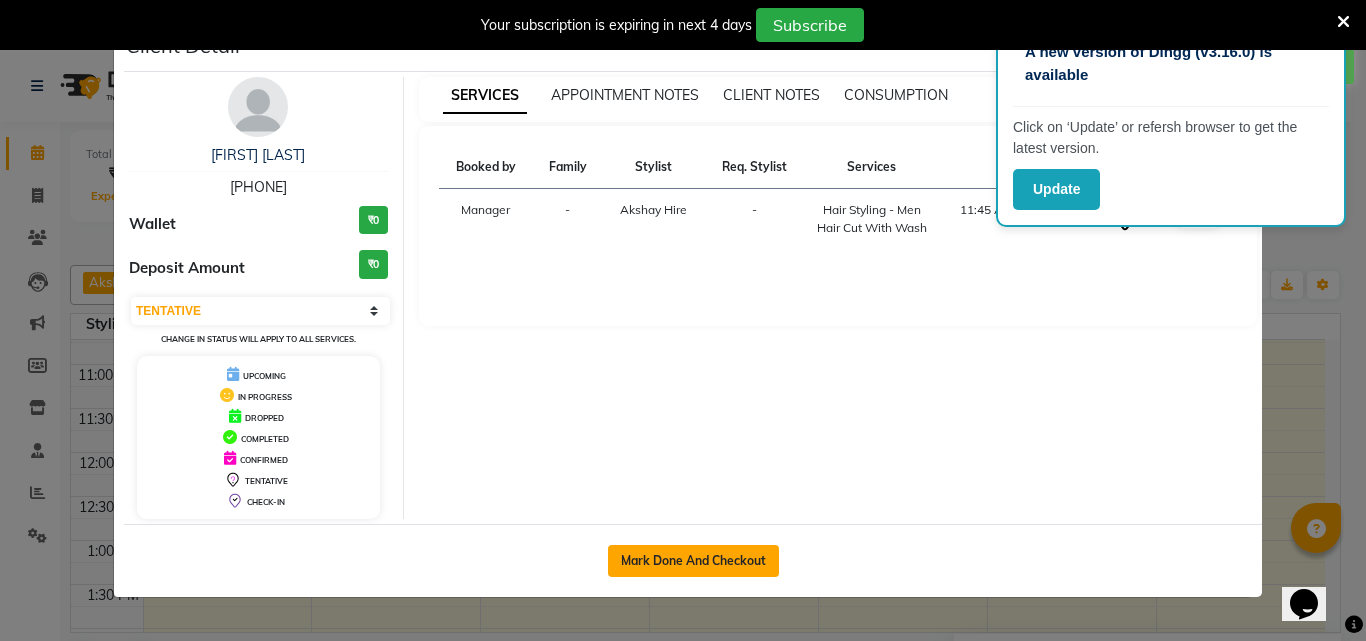 click on "Mark Done And Checkout" 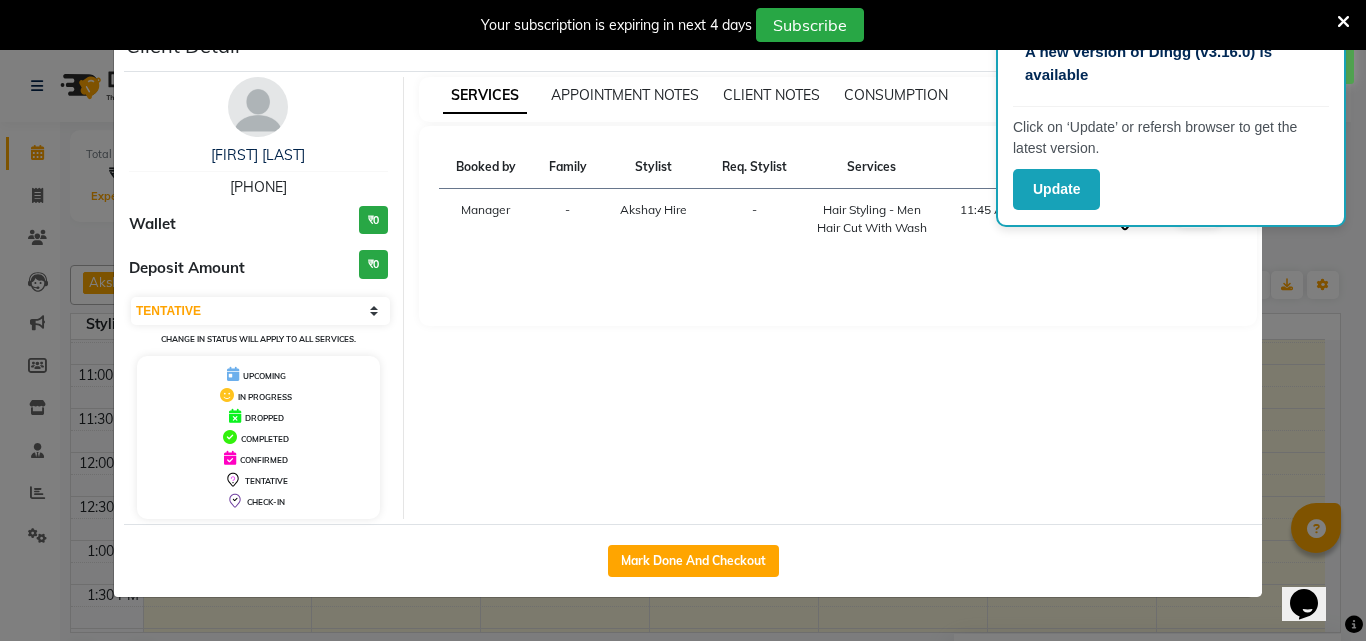 select on "6713" 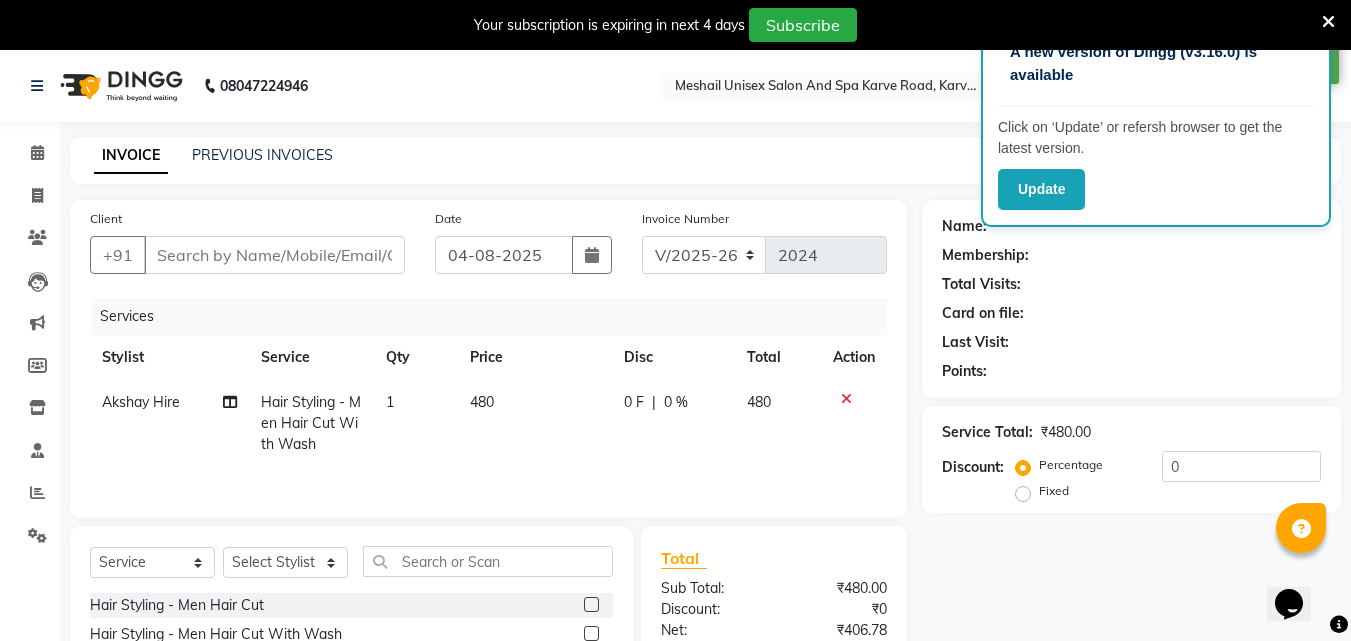 type on "77******81" 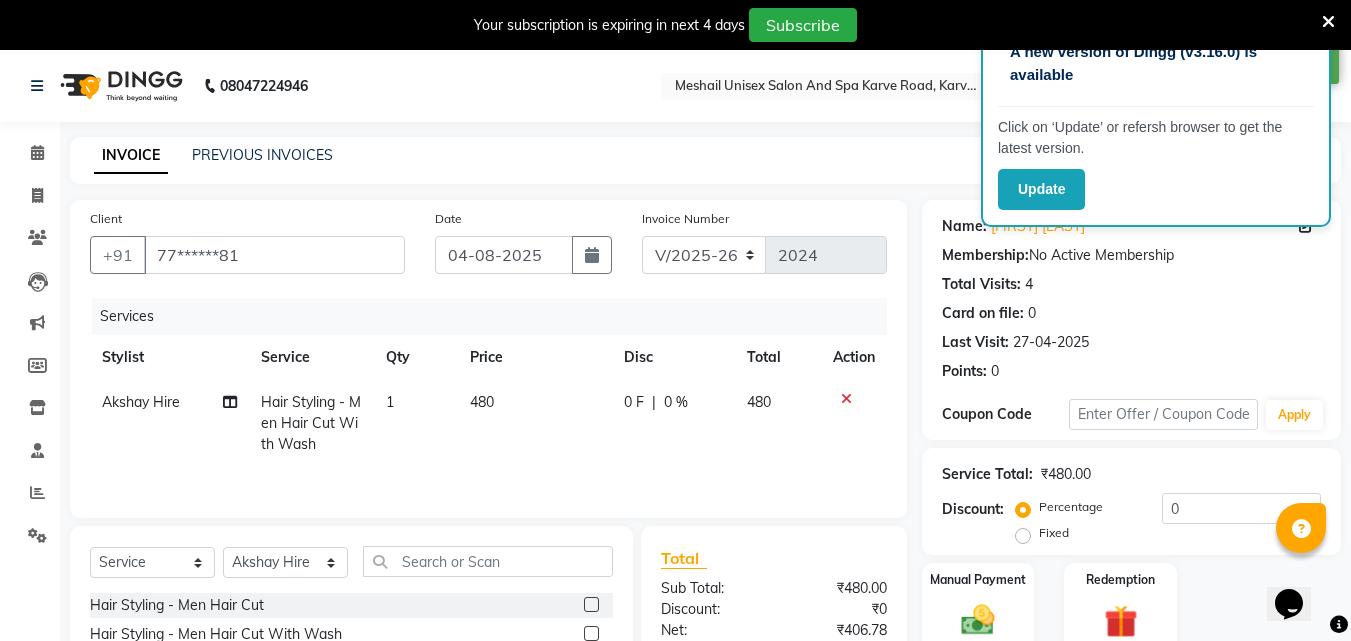 click on "480" 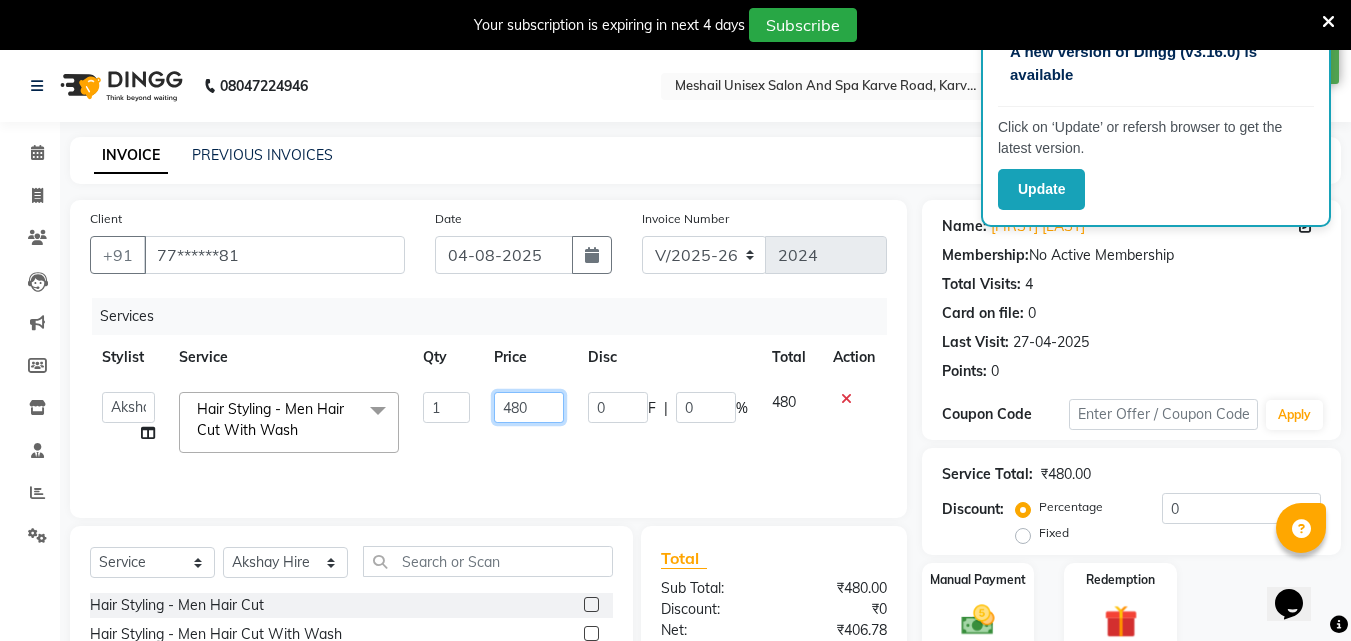click on "480" 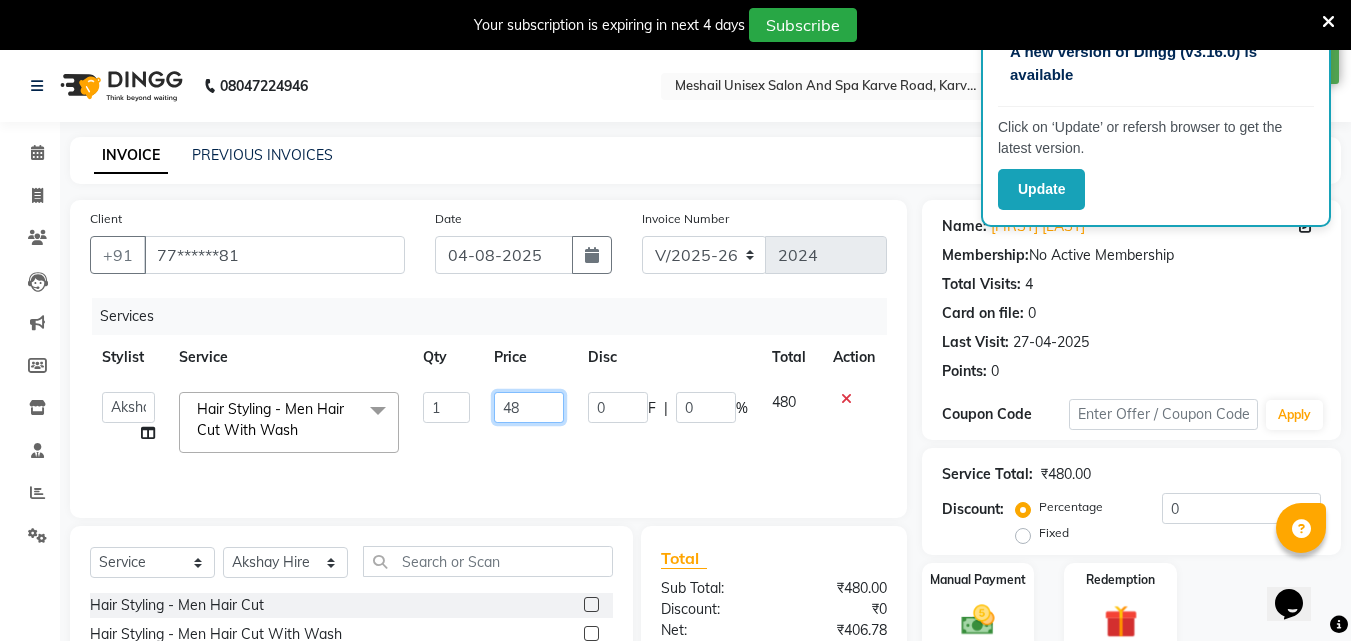 type on "4" 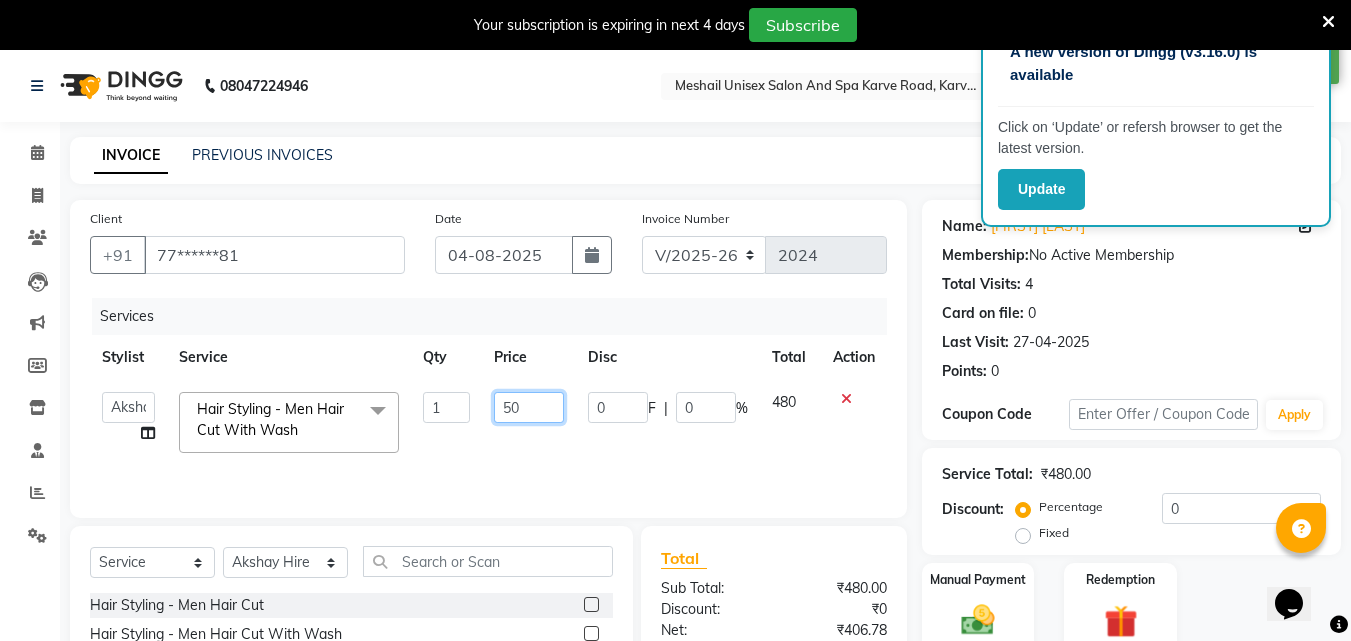 type on "500" 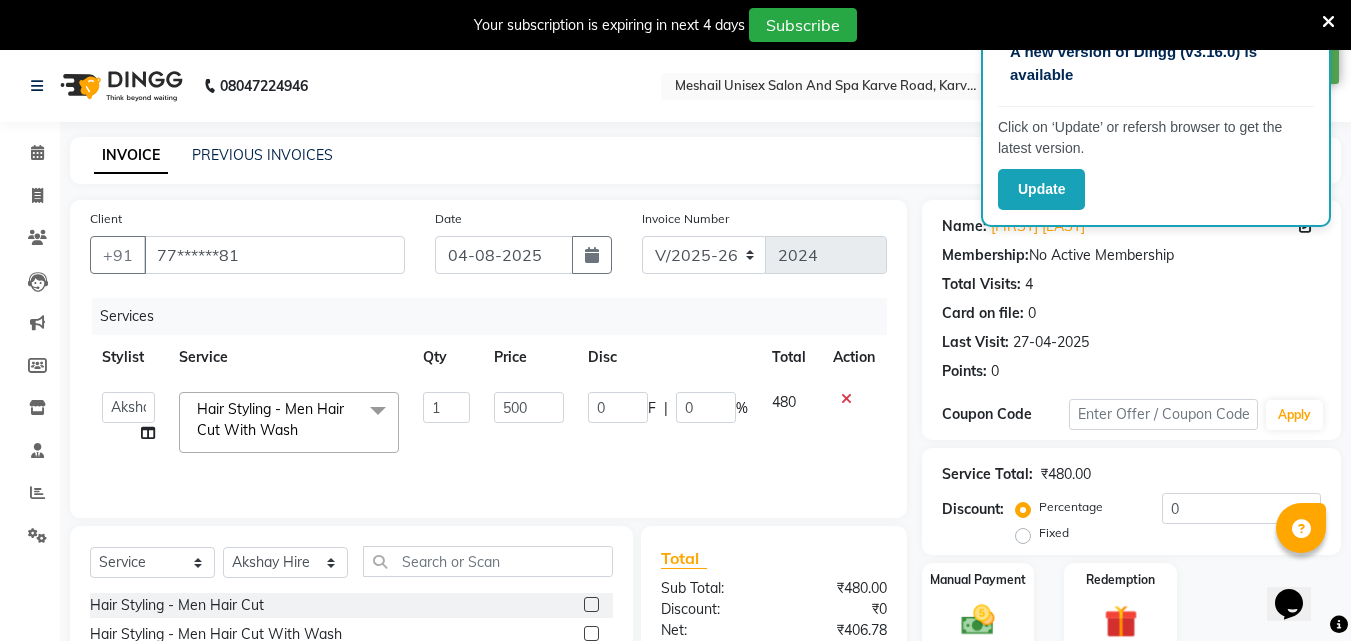 click on "Client +91 [PHONE] Date [DATE] Invoice Number V/2025 V/2025-26 2024 Services Stylist Service Qty Price Disc Total Action  [FIRST] [LAST]   Manager   [FIRST] [LAST]   [FIRST] [LAST]   [FIRST] [LAST]   [FIRST]   [FIRST] [LAST]   [FIRST] [LAST]  Hair Styling - Men Hair Cut With Wash  x Hair Styling - Men Hair Cut Hair Styling - Men Hair Cut With Wash Hair Styling - Men Kid (below 7yr) Hair Styling - Men Beard Trim Hair Styling - Men Hair Wash Hair Styling - Men Treatment wash Hair Styling - Men Ironing Upto Shoulder Hair Styling - Men Blowdry Up To Shoulder Hair Styling - Men Majirel Touch Up Hair Styling - Men Inoa Touch Up Hair Styling - Men Streaking Hair Styling - Women Hair Cut Hair Styling - Women Hair Cut With Wash Hair Styling - Women Kid (below 7yr) Hair Styling - Women Hair Wash Hair Styling - Women Treatment wash Hair Styling - Women Hair Blowdry Up To Shoulder Hair Styling - Women Blowdry Below Shoulder Hair Styling - Women Blowdry Up To Waist Hair Styling - Women Hair Blowdry Up To Shoulder 1 1 500" 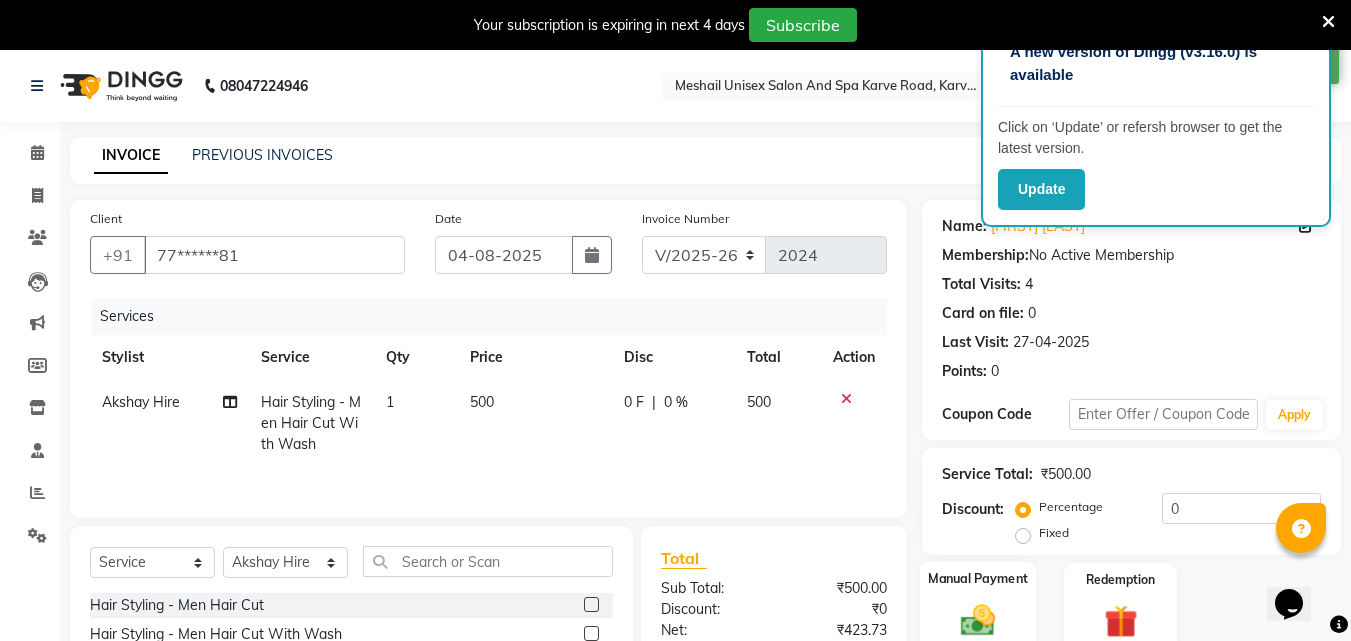 click on "Manual Payment" 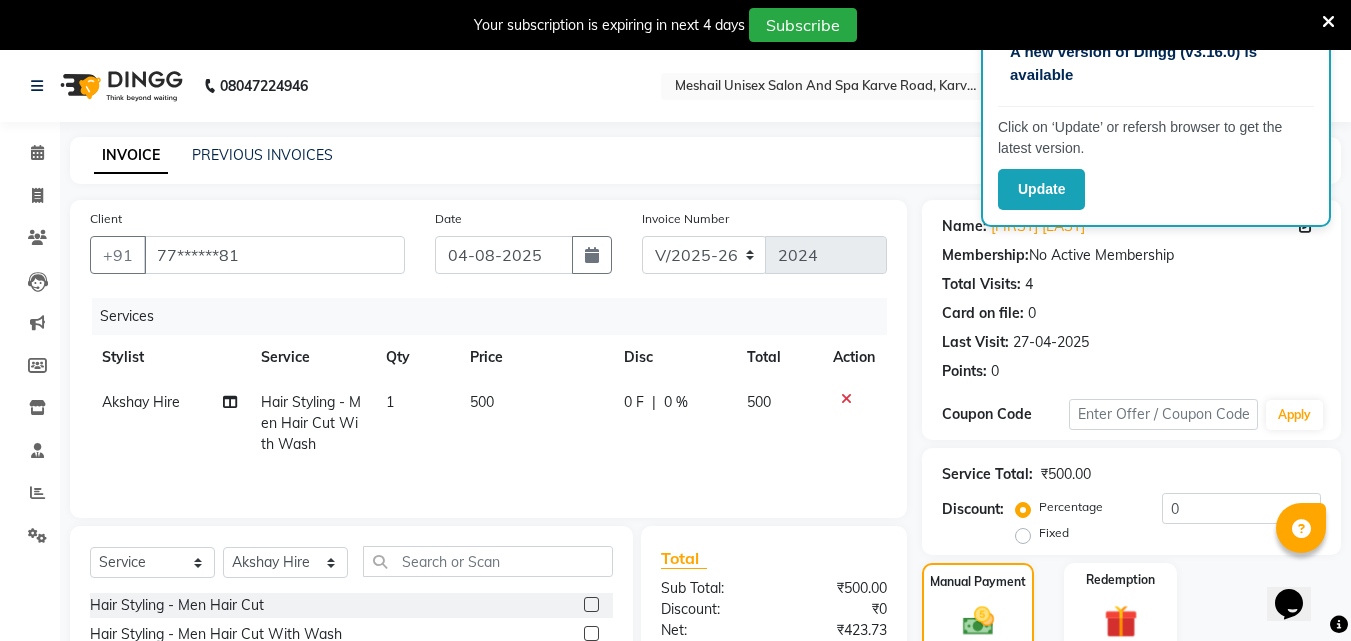 scroll, scrollTop: 212, scrollLeft: 0, axis: vertical 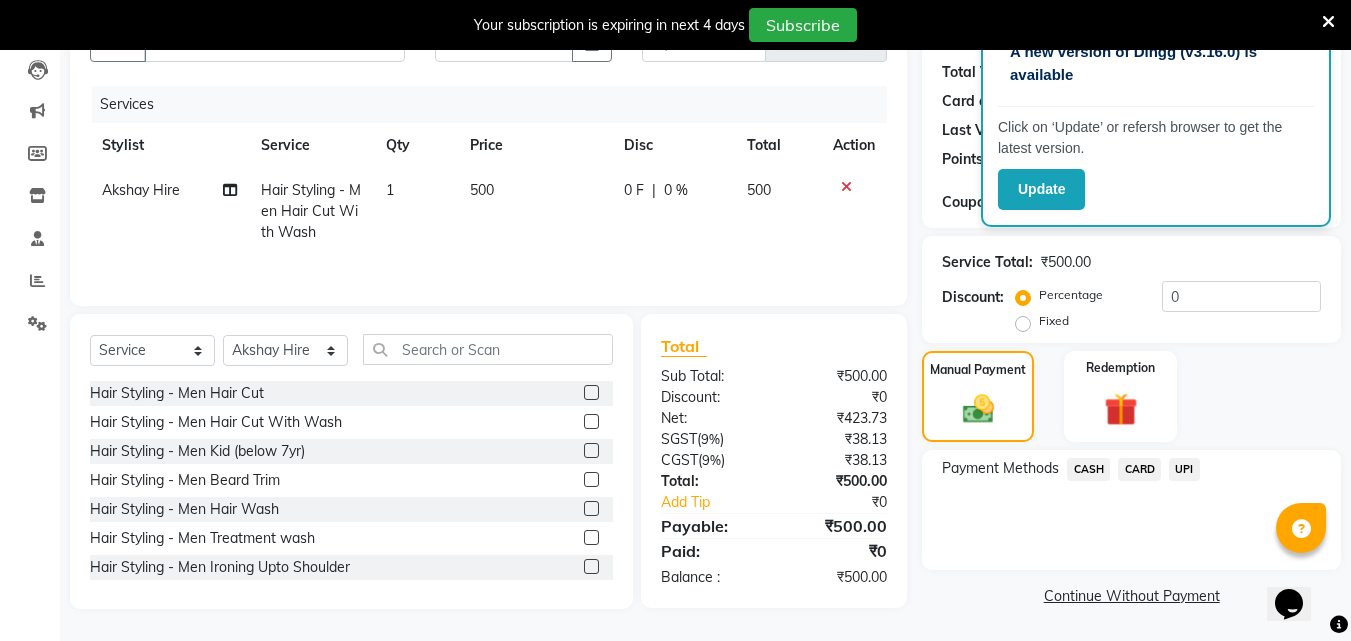 click on "UPI" 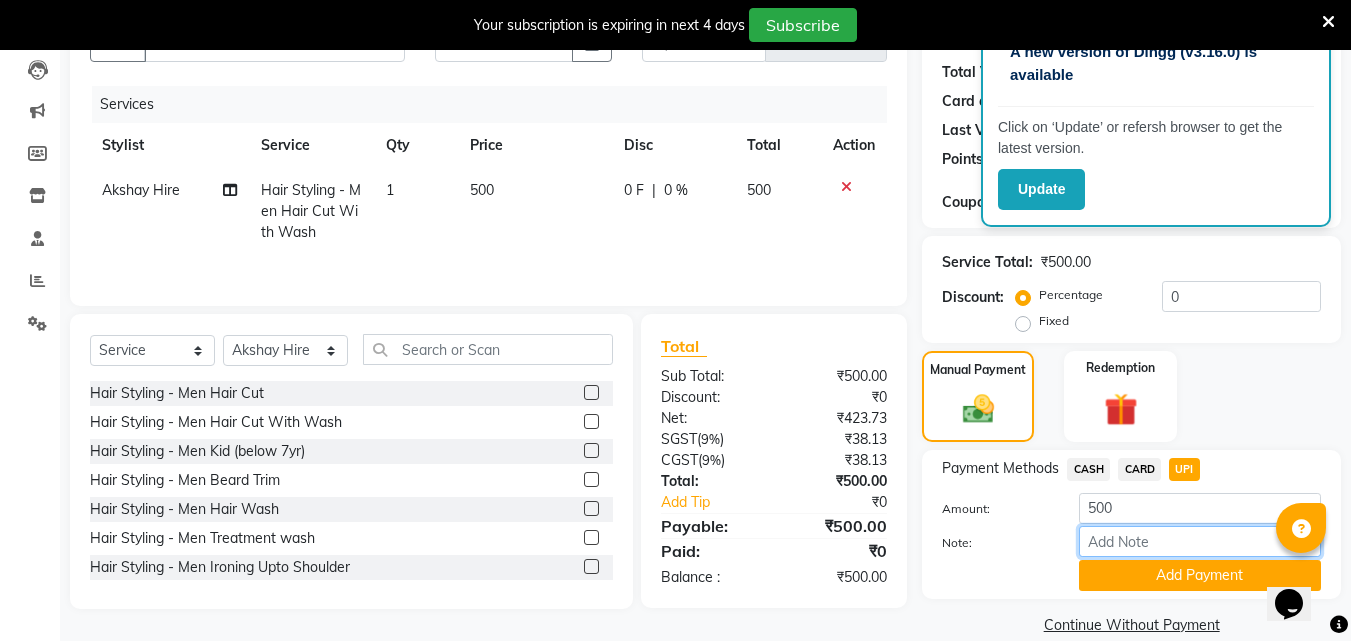 click on "Note:" at bounding box center (1200, 541) 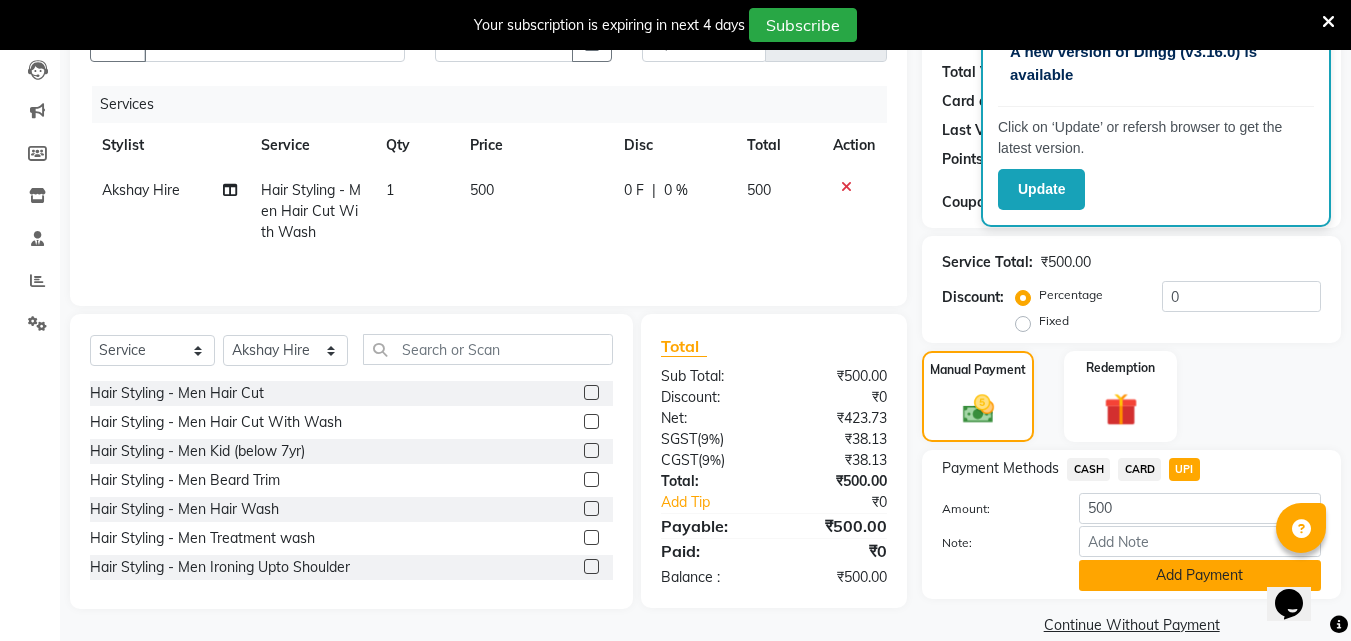 click on "Add Payment" 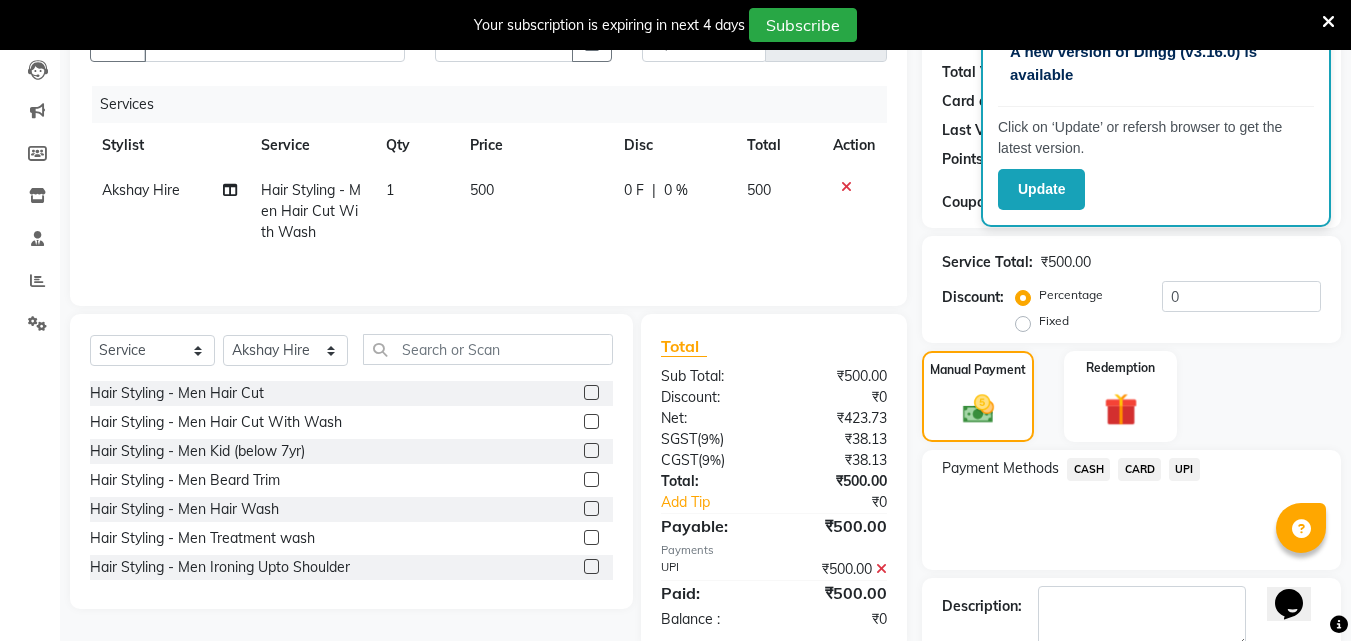 scroll, scrollTop: 325, scrollLeft: 0, axis: vertical 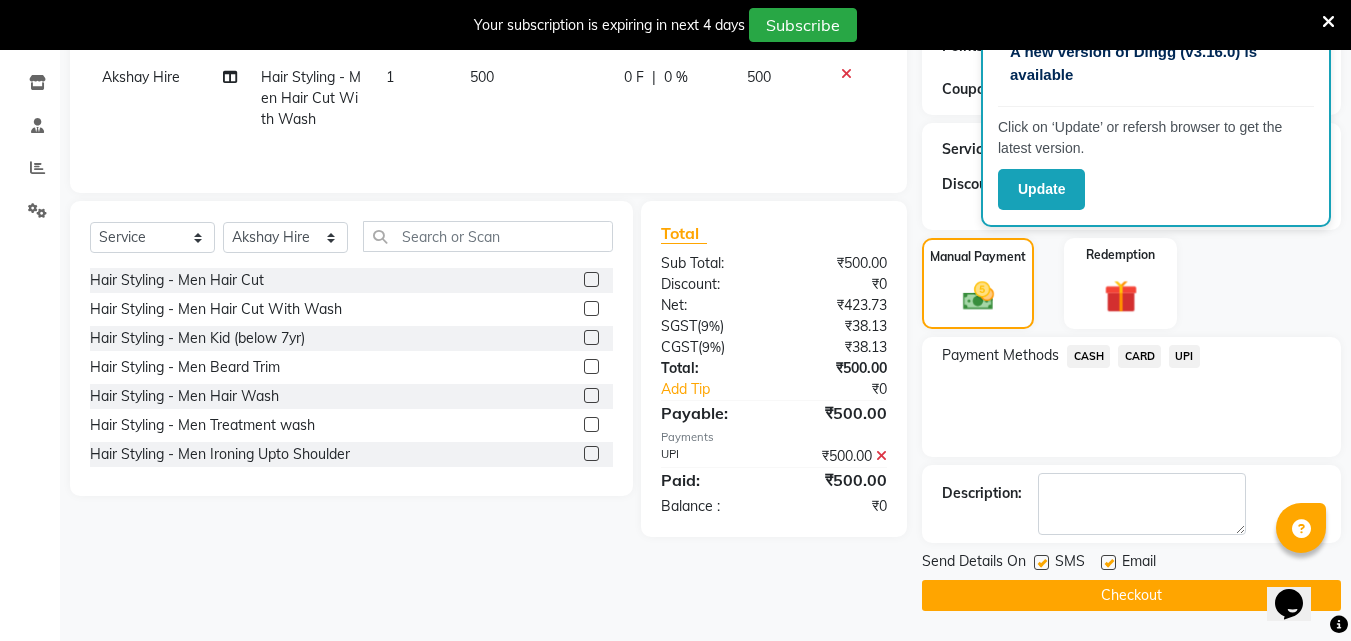 click 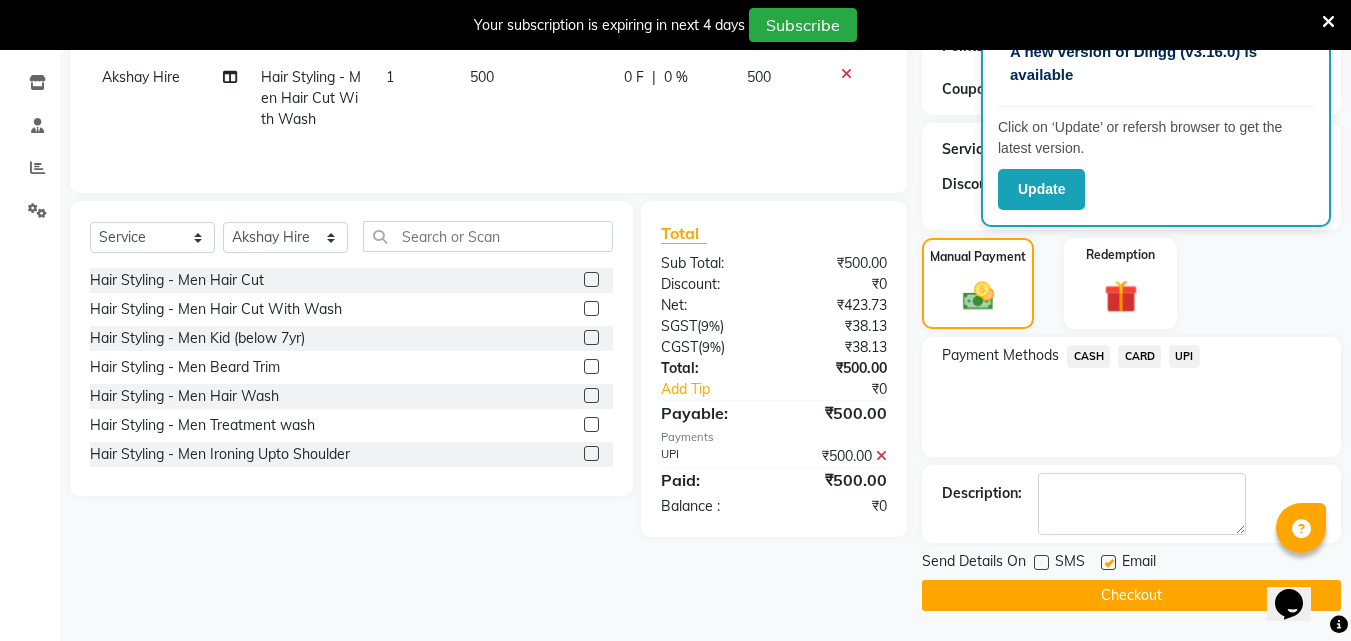 click on "Send Details On SMS Email  Checkout" 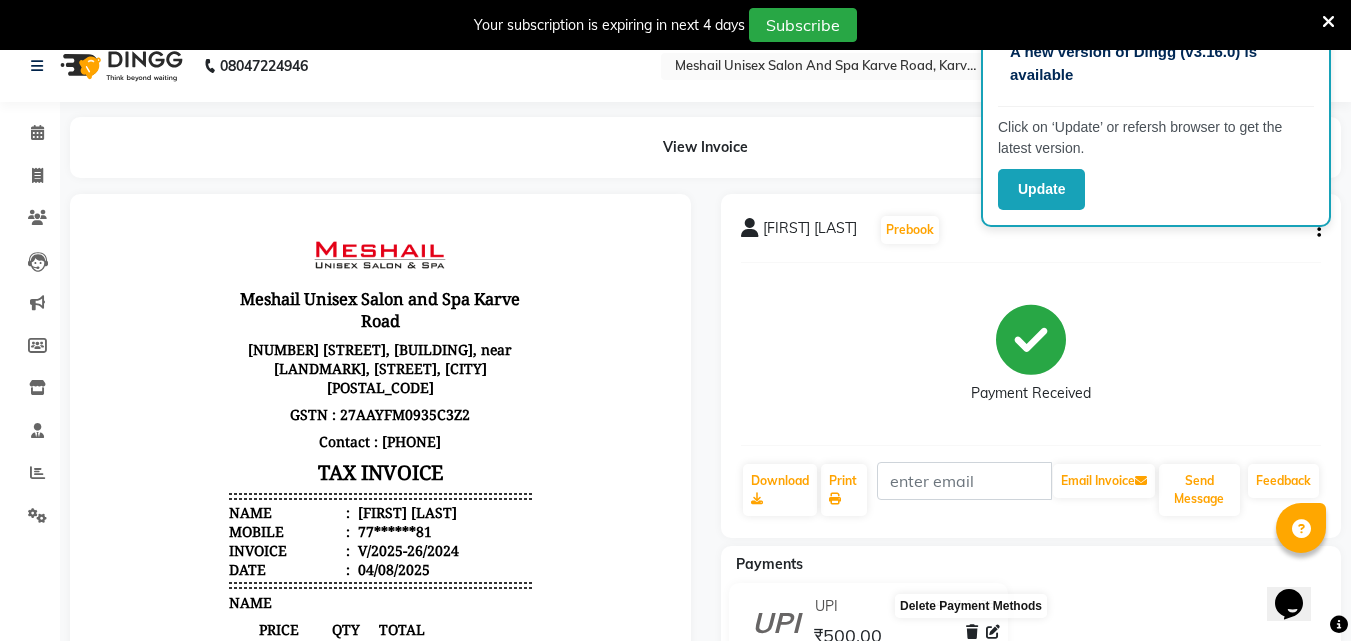 scroll, scrollTop: 0, scrollLeft: 0, axis: both 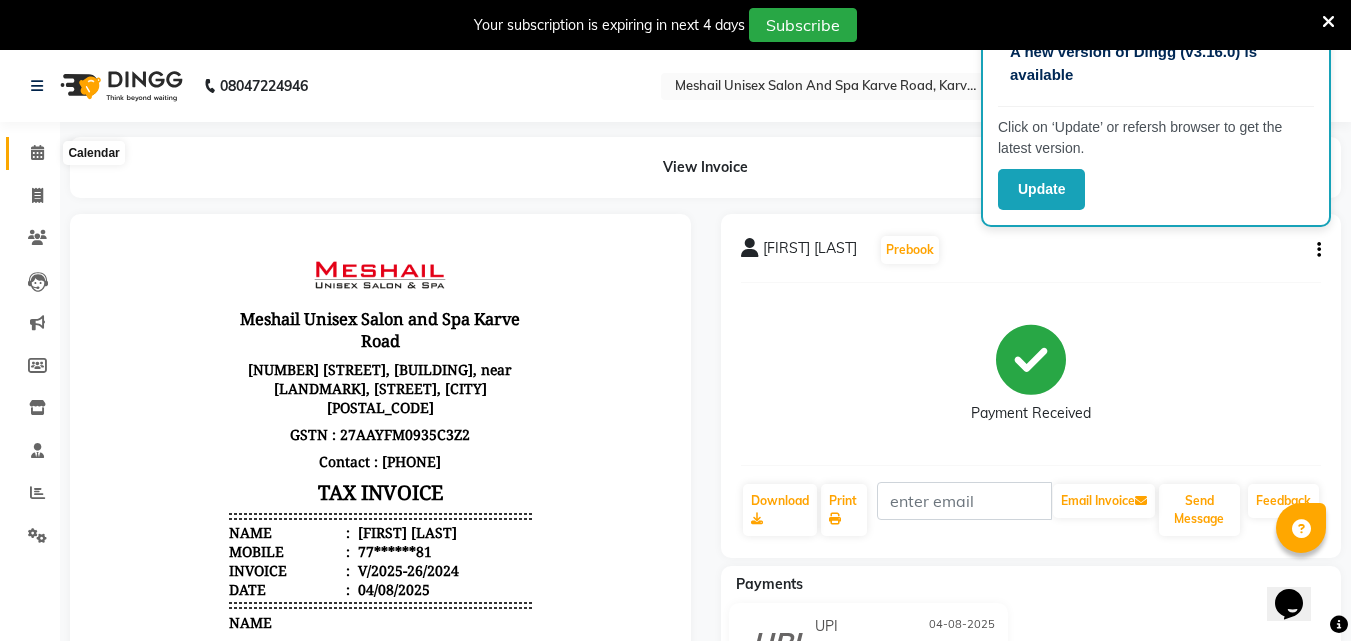 click 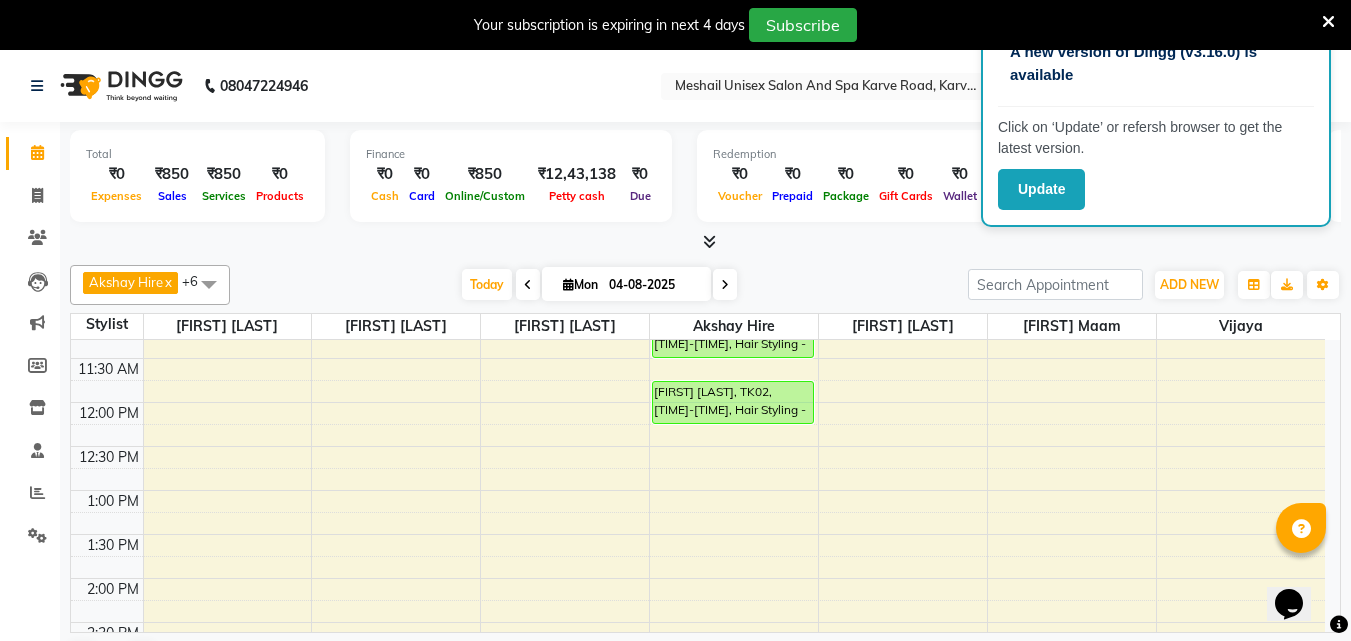 scroll, scrollTop: 200, scrollLeft: 0, axis: vertical 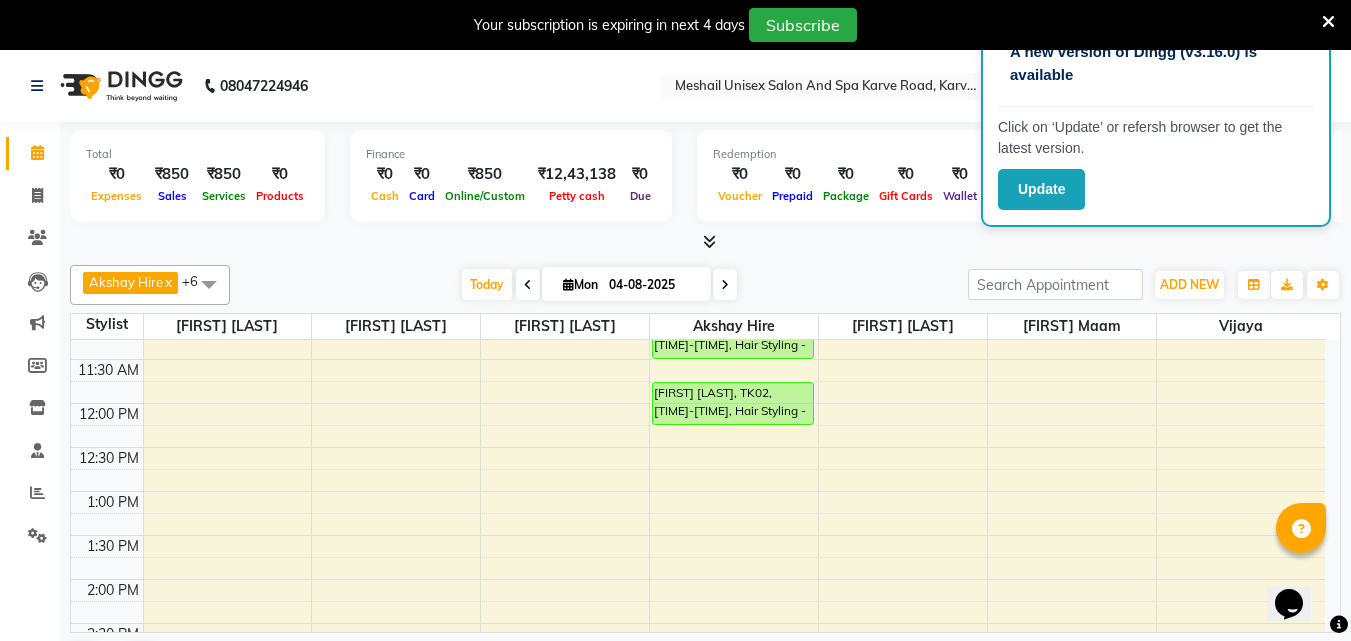 click on "9:00 AM 9:30 AM 10:00 AM 10:30 AM 11:00 AM 11:30 AM 12:00 PM 12:30 PM 1:00 PM 1:30 PM 2:00 PM 2:30 PM 3:00 PM 3:30 PM 4:00 PM 4:30 PM 5:00 PM 5:30 PM 6:00 PM 6:30 PM 7:00 PM 7:30 PM 8:00 PM 8:30 PM 9:00 PM 9:30 PM    [FIRST] [LAST], TK01, [TIME]-[TIME], Hair Styling - Men Beard Trim    [FIRST] [LAST], TK02, [TIME]-[TIME], Hair Styling - Men Hair Cut With Wash" at bounding box center (698, 711) 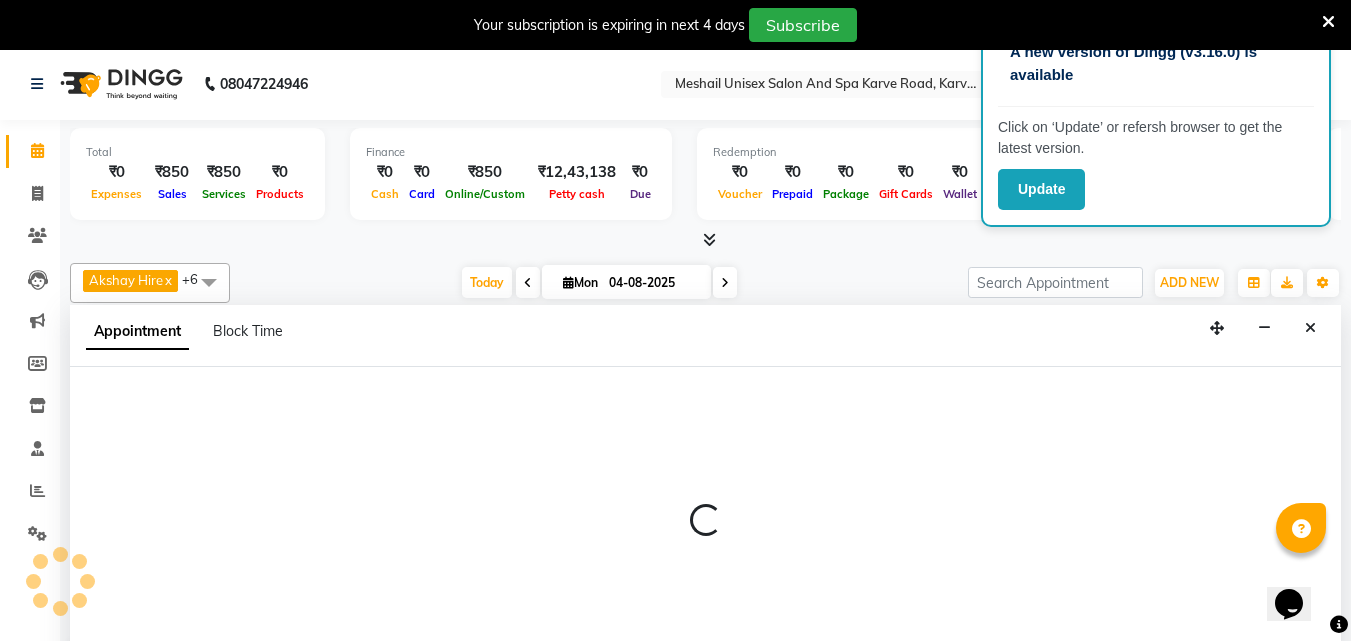 select on "52970" 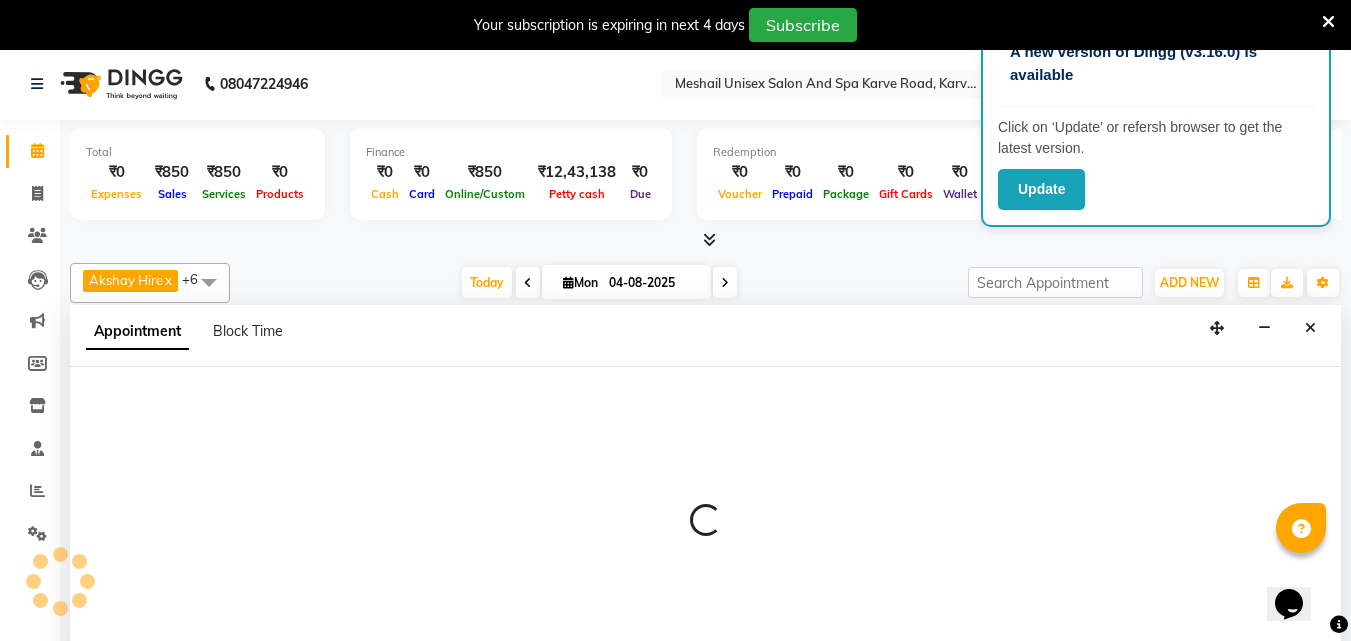 select on "795" 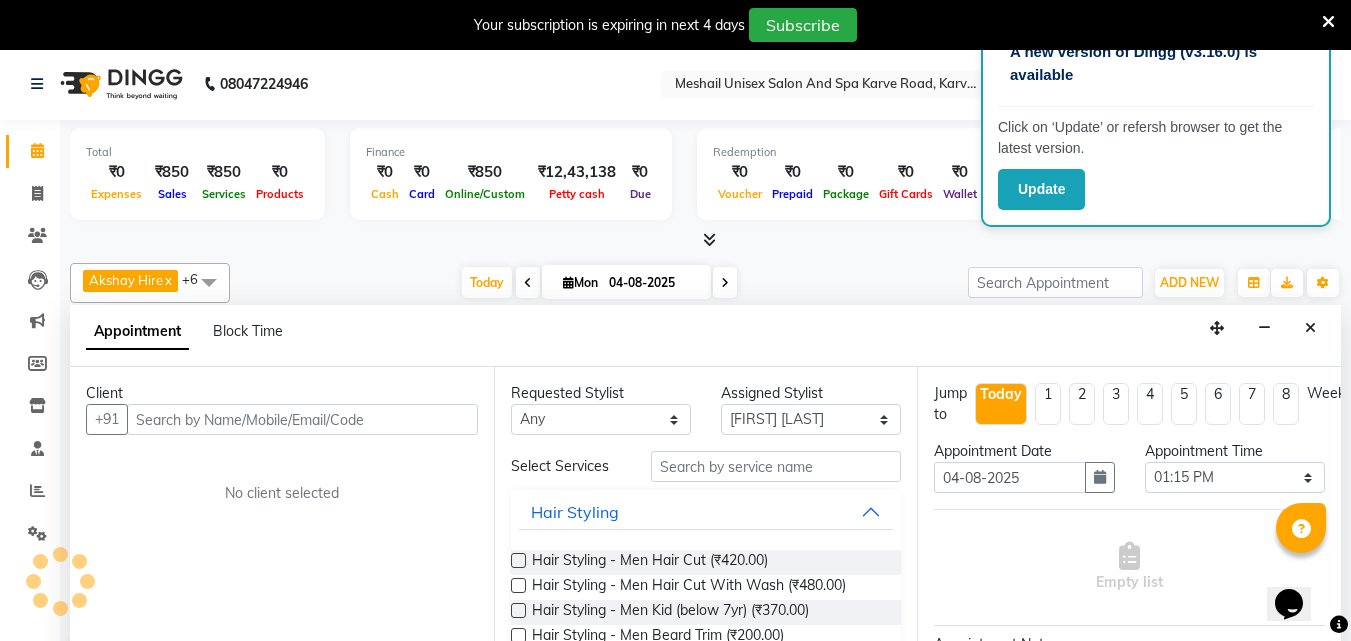 scroll, scrollTop: 51, scrollLeft: 0, axis: vertical 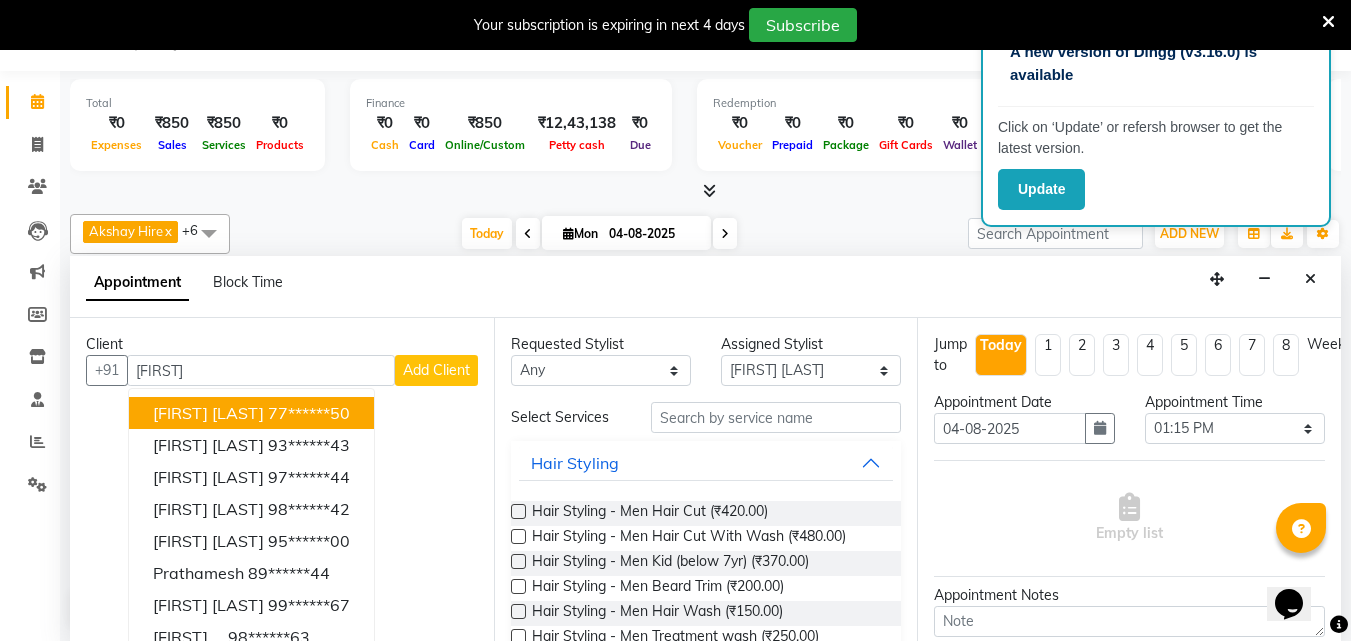 click on "[FIRST] [LAST]" at bounding box center [208, 413] 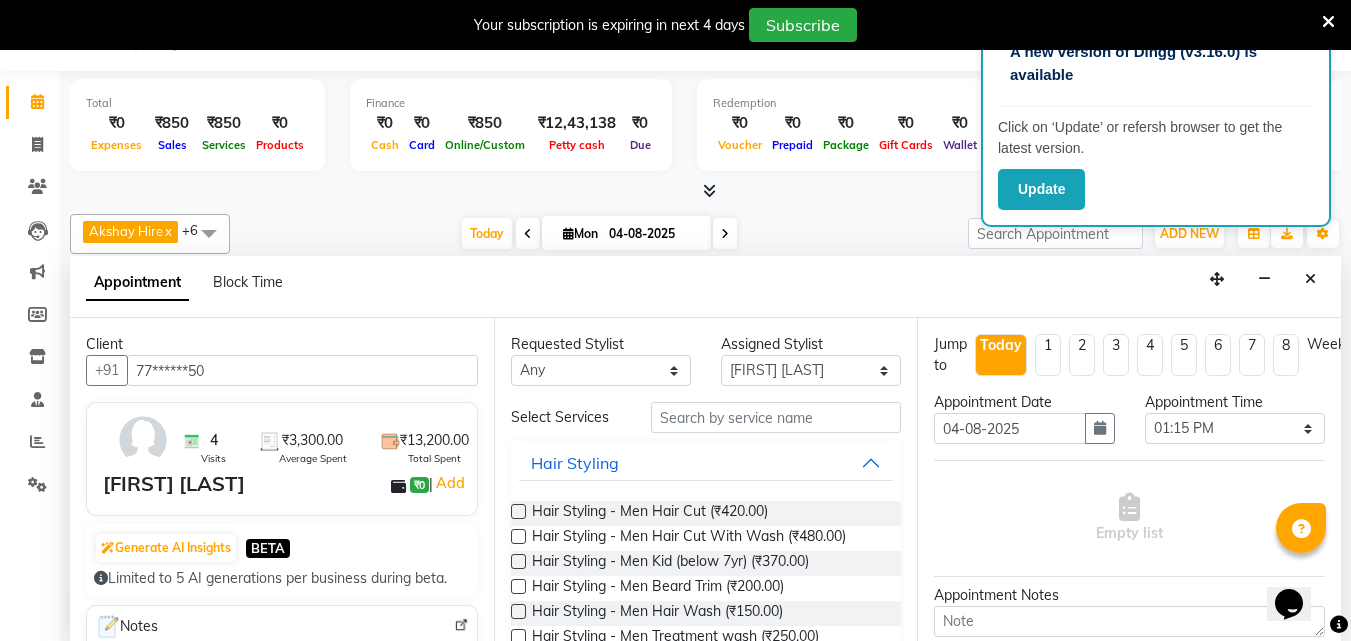 type on "77******50" 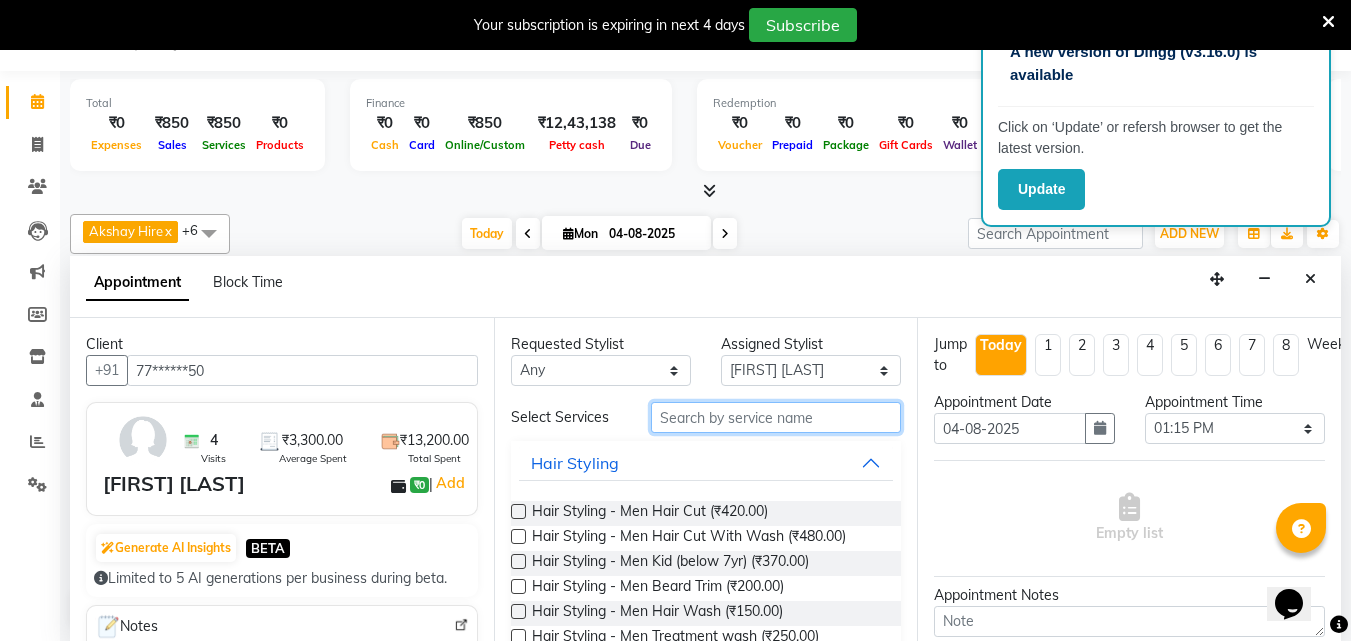 click at bounding box center [776, 417] 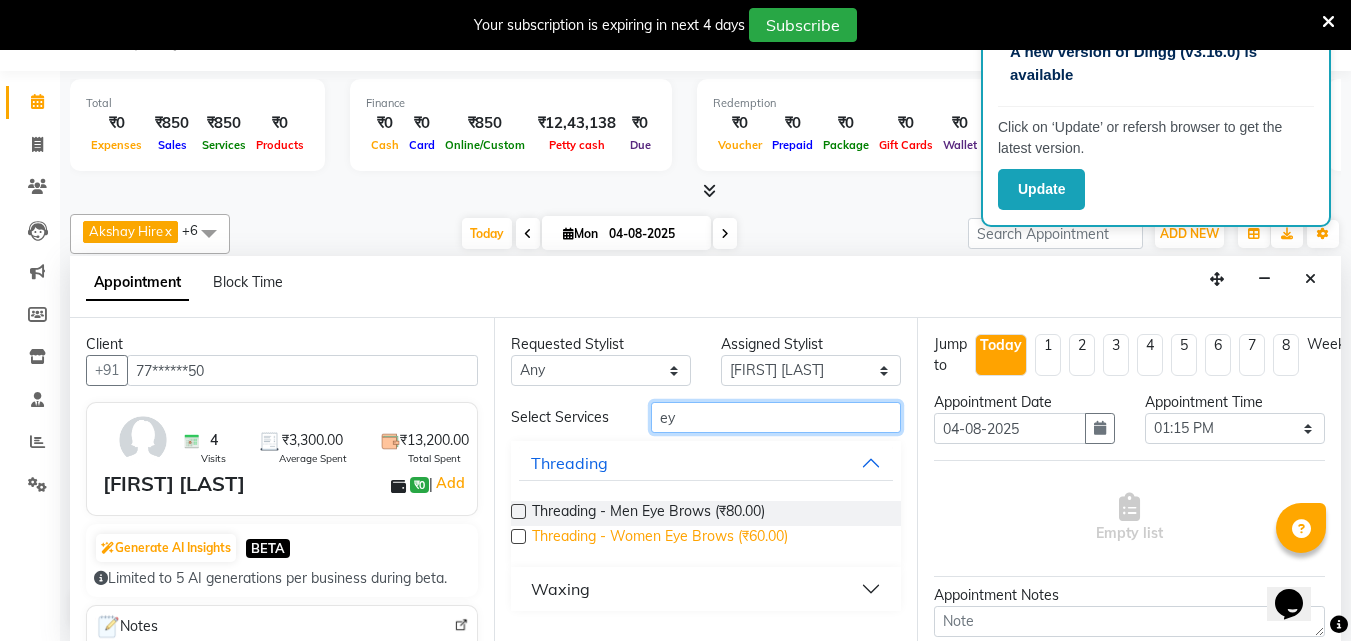 type on "ey" 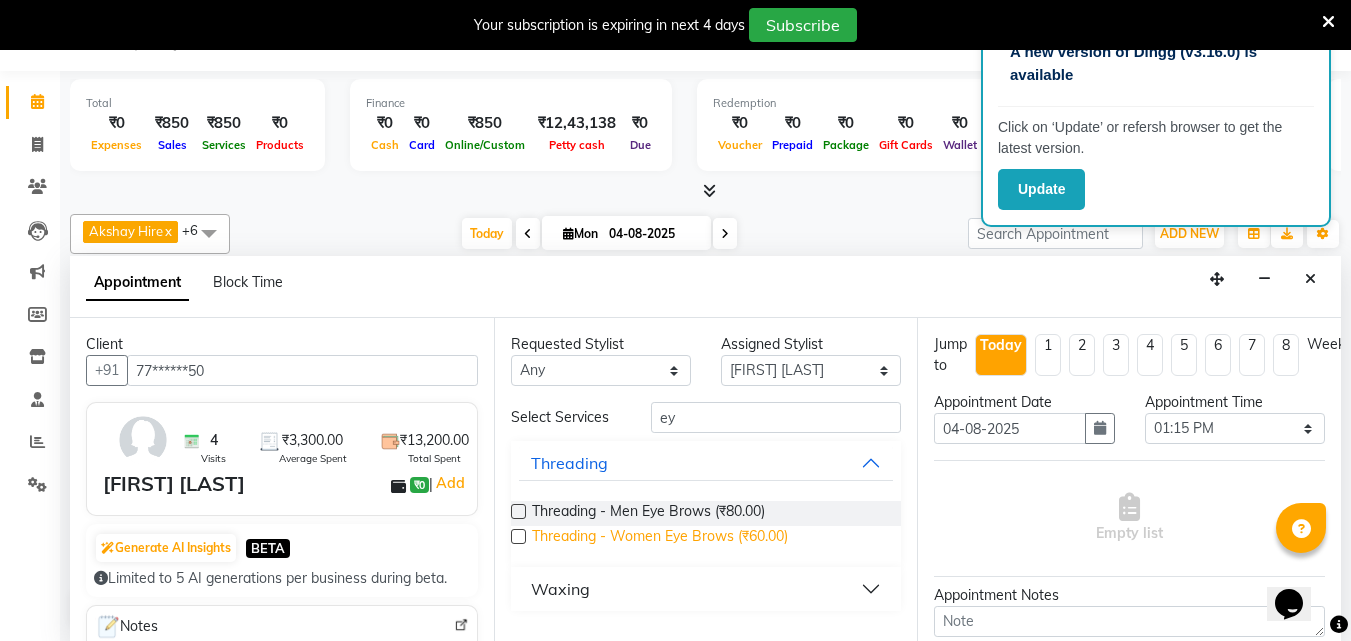 click on "Threading - Women Eye Brows (₹60.00)" at bounding box center (660, 538) 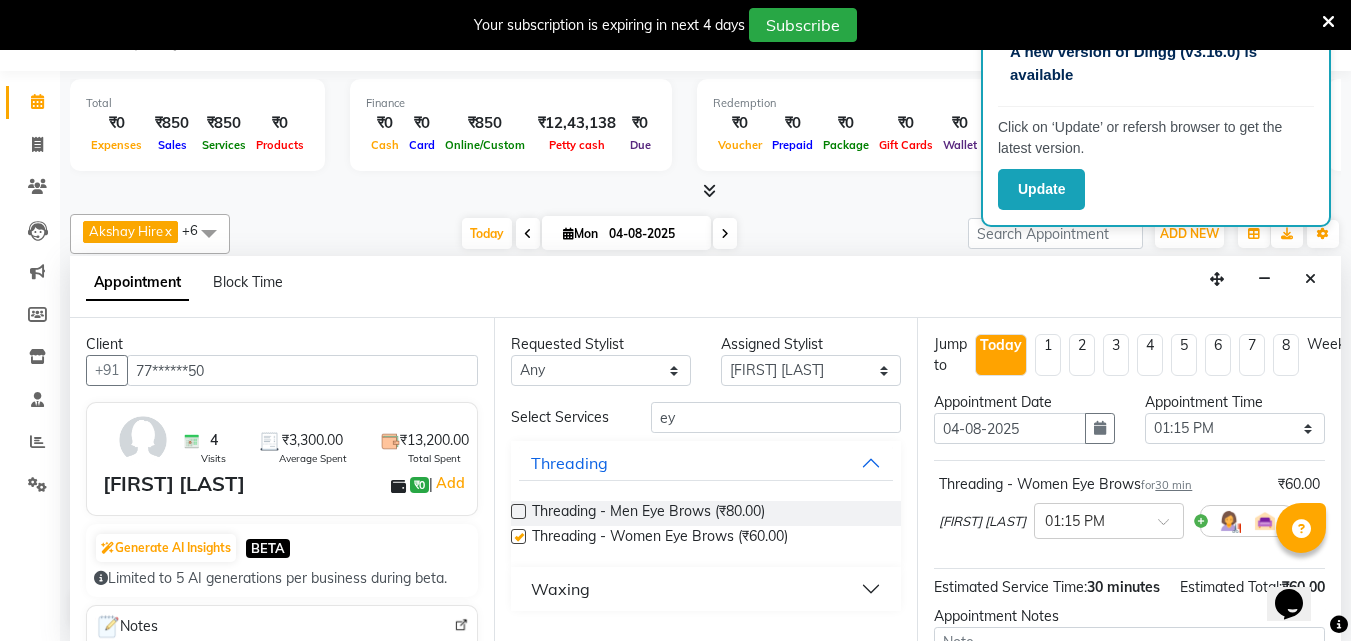 checkbox on "false" 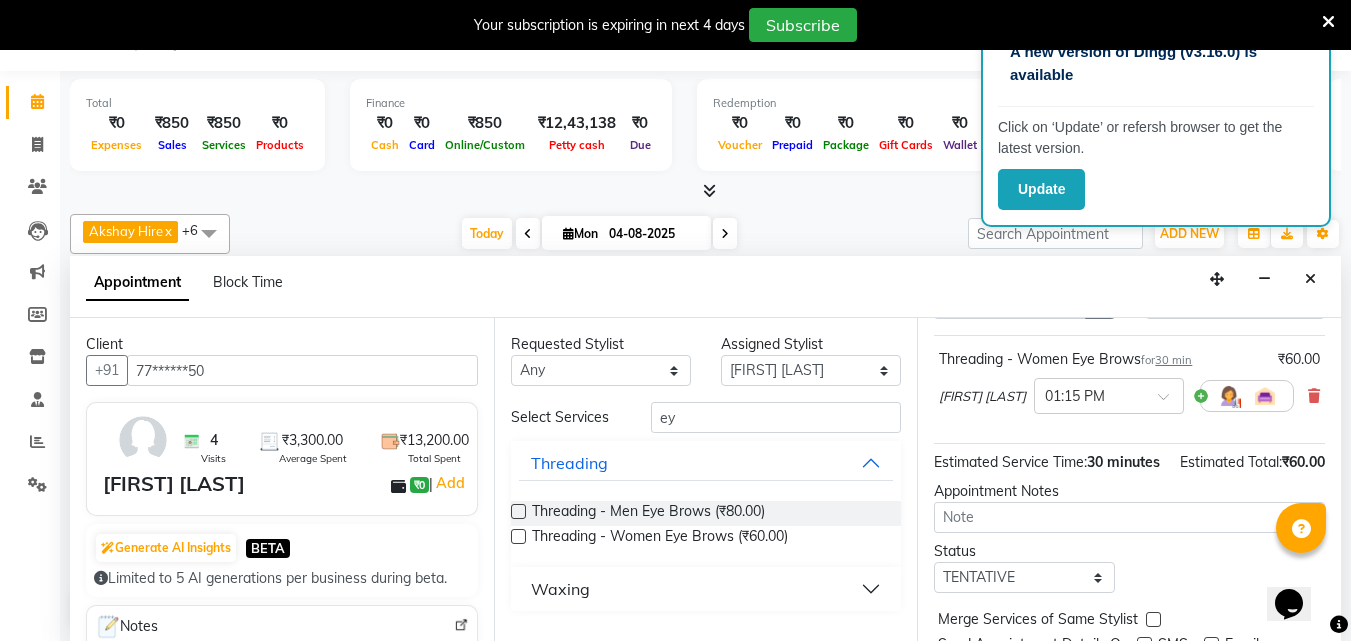 scroll, scrollTop: 242, scrollLeft: 0, axis: vertical 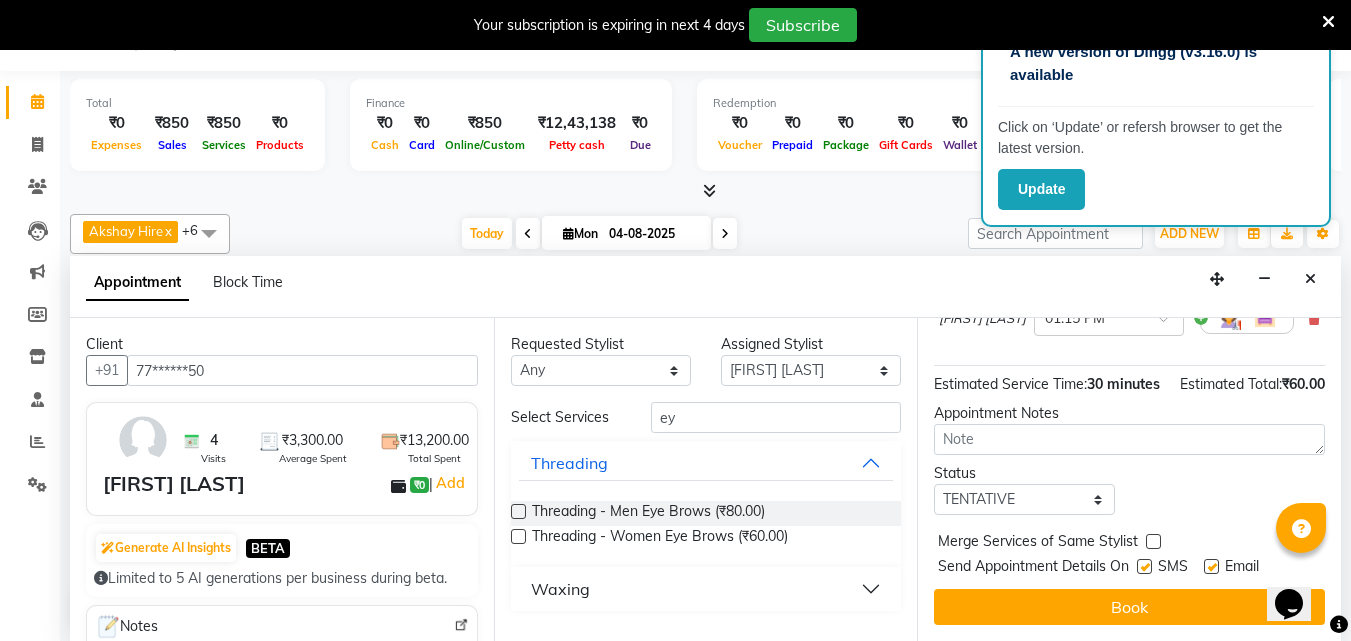 click at bounding box center [1144, 566] 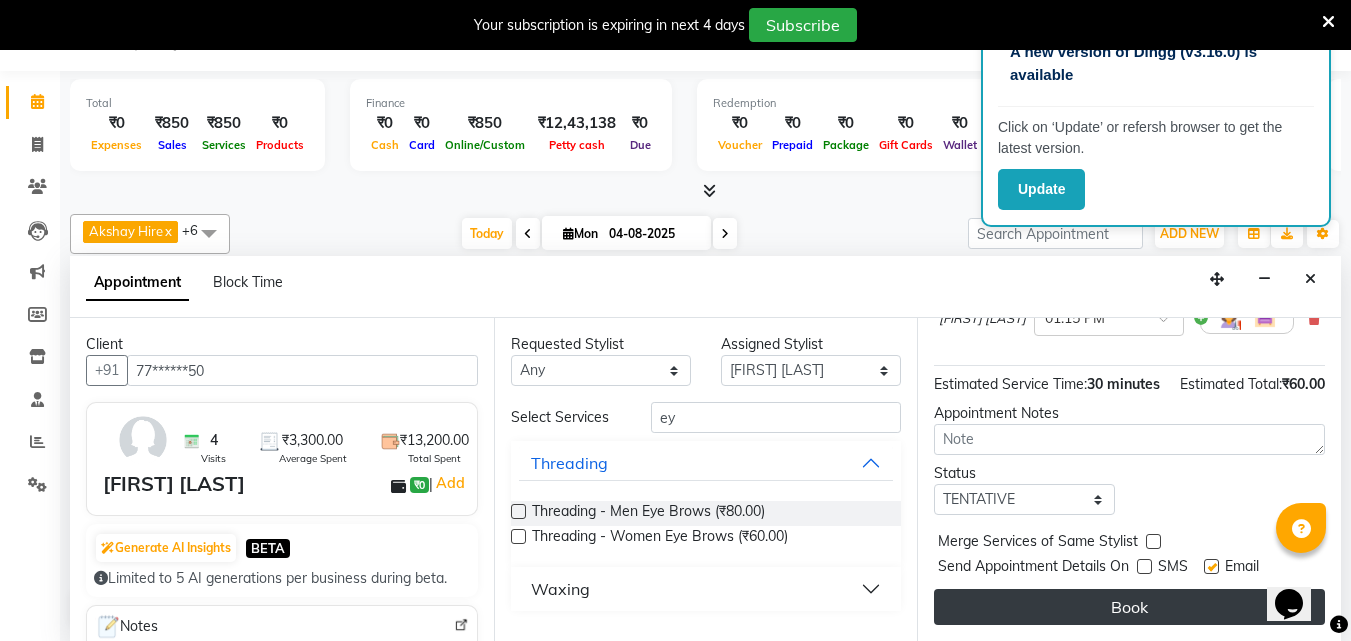click on "Book" at bounding box center (1129, 607) 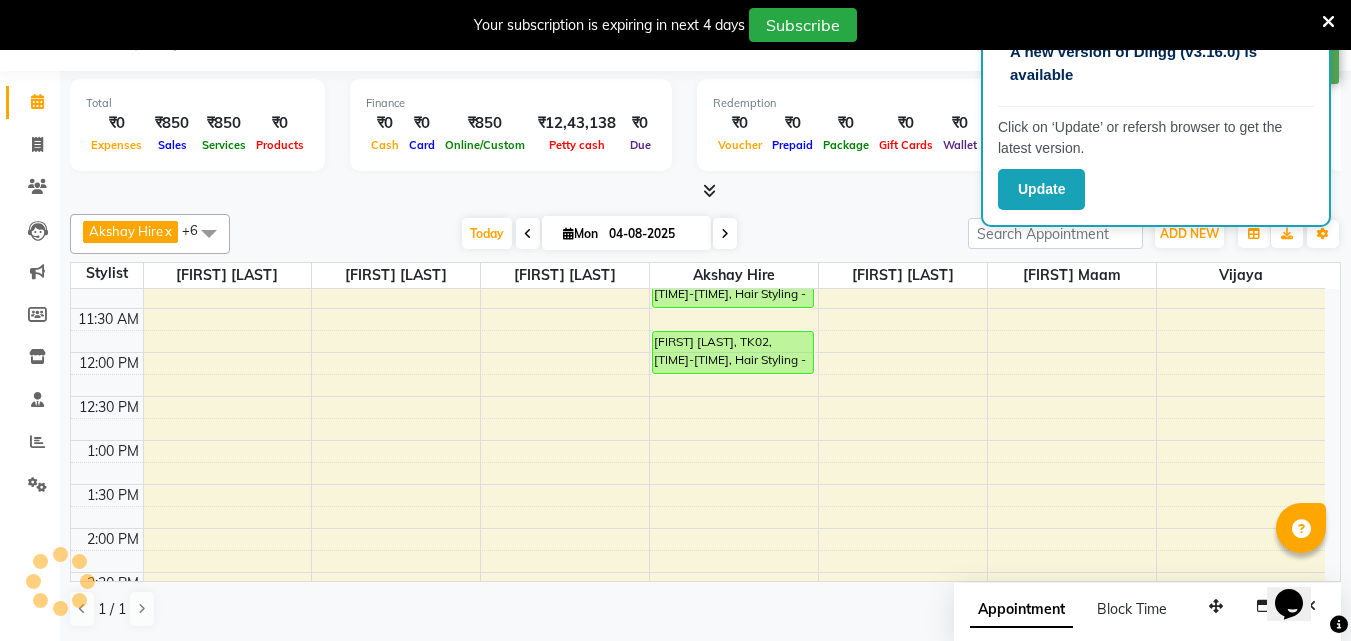 scroll, scrollTop: 0, scrollLeft: 0, axis: both 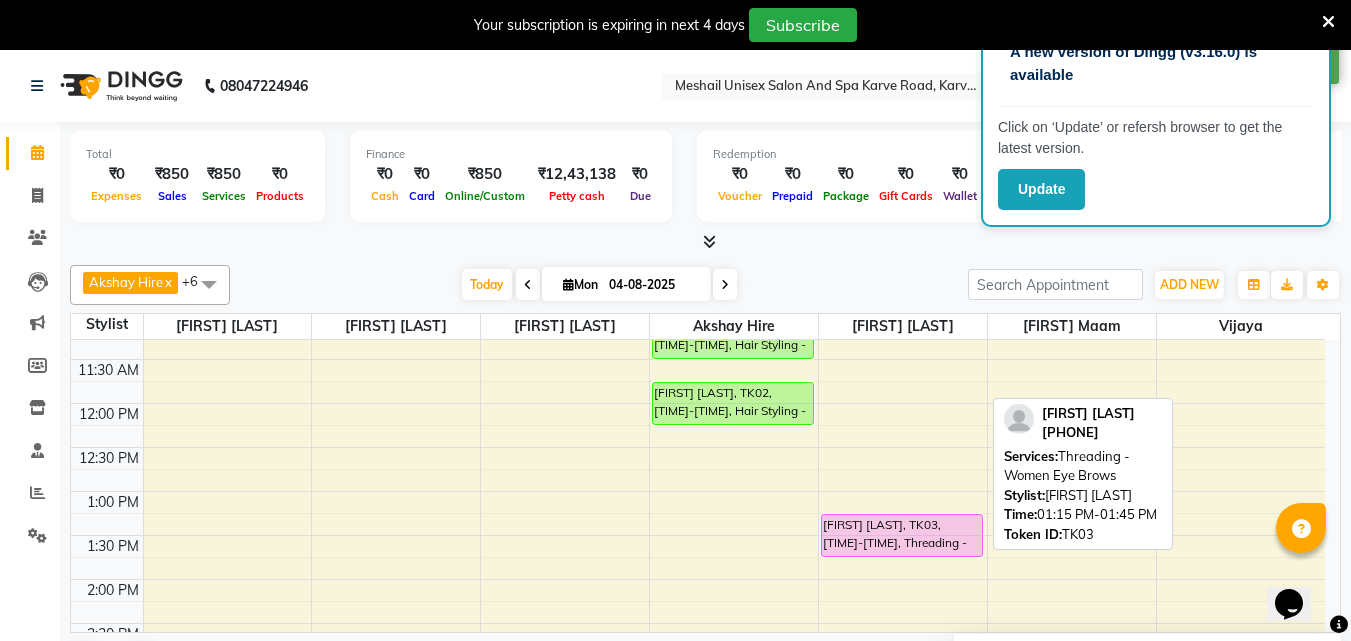 click on "[FIRST] [LAST], TK03, [TIME]-[TIME], Threading - Women Eye Brows" at bounding box center [902, 535] 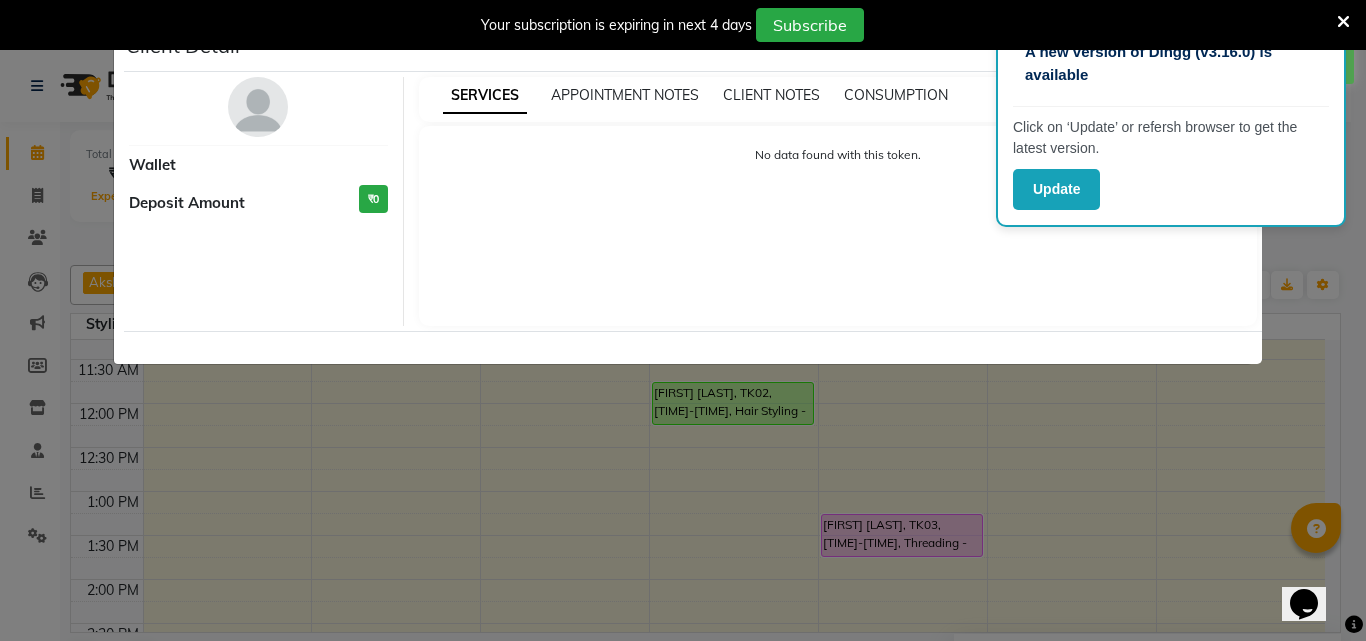 select on "7" 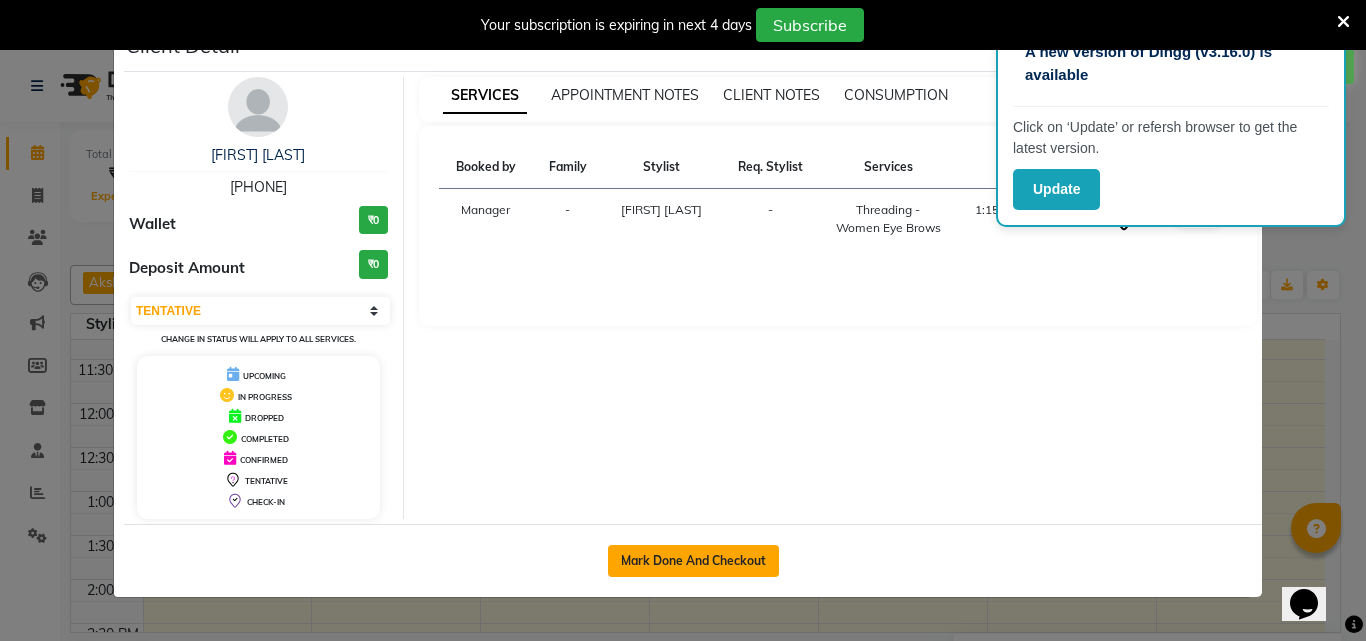 click on "Mark Done And Checkout" 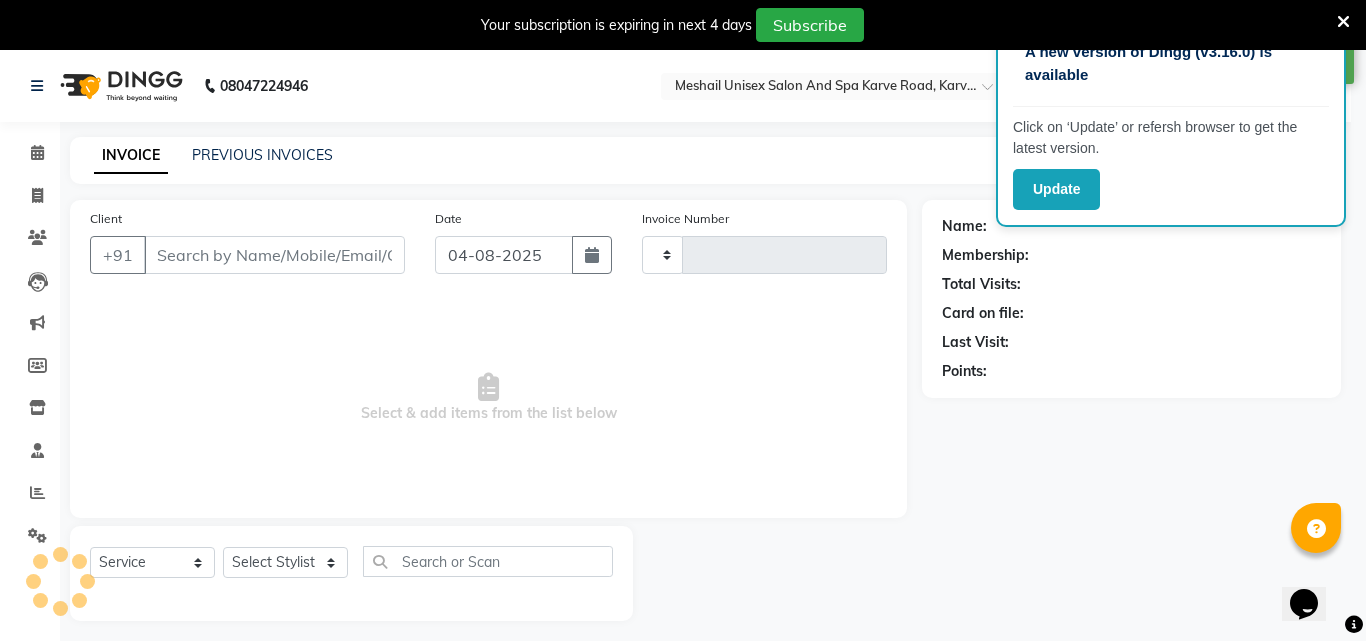 type on "2025" 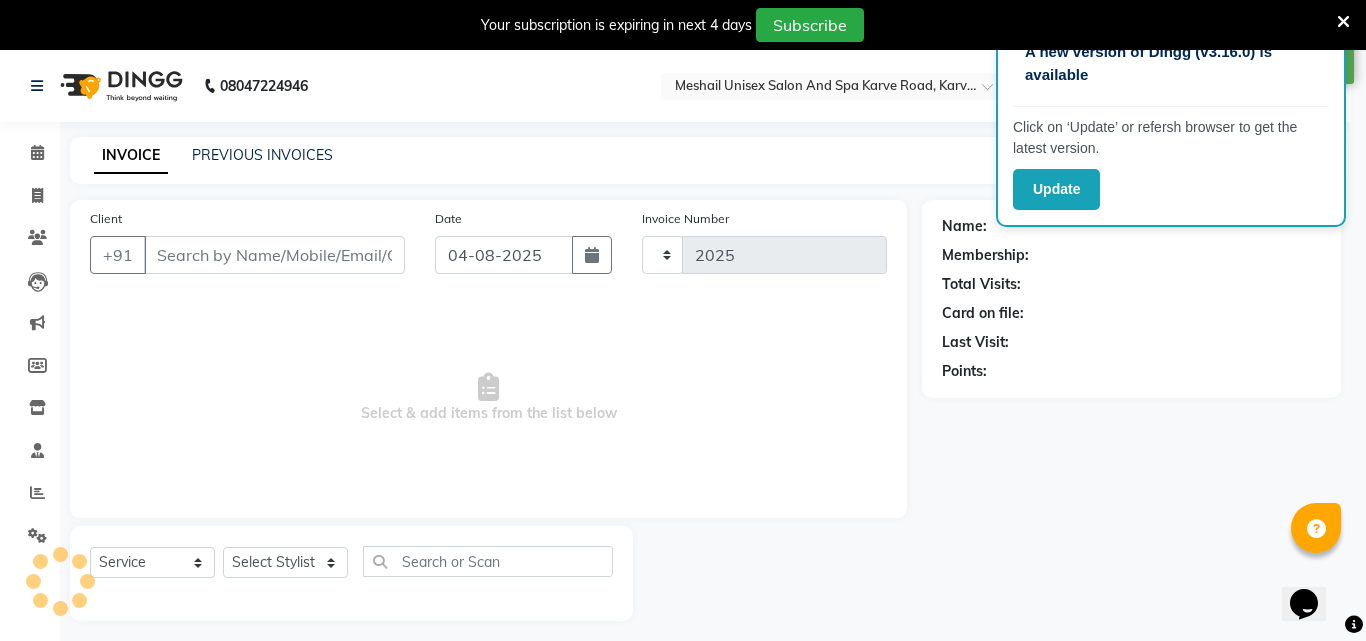 select on "6713" 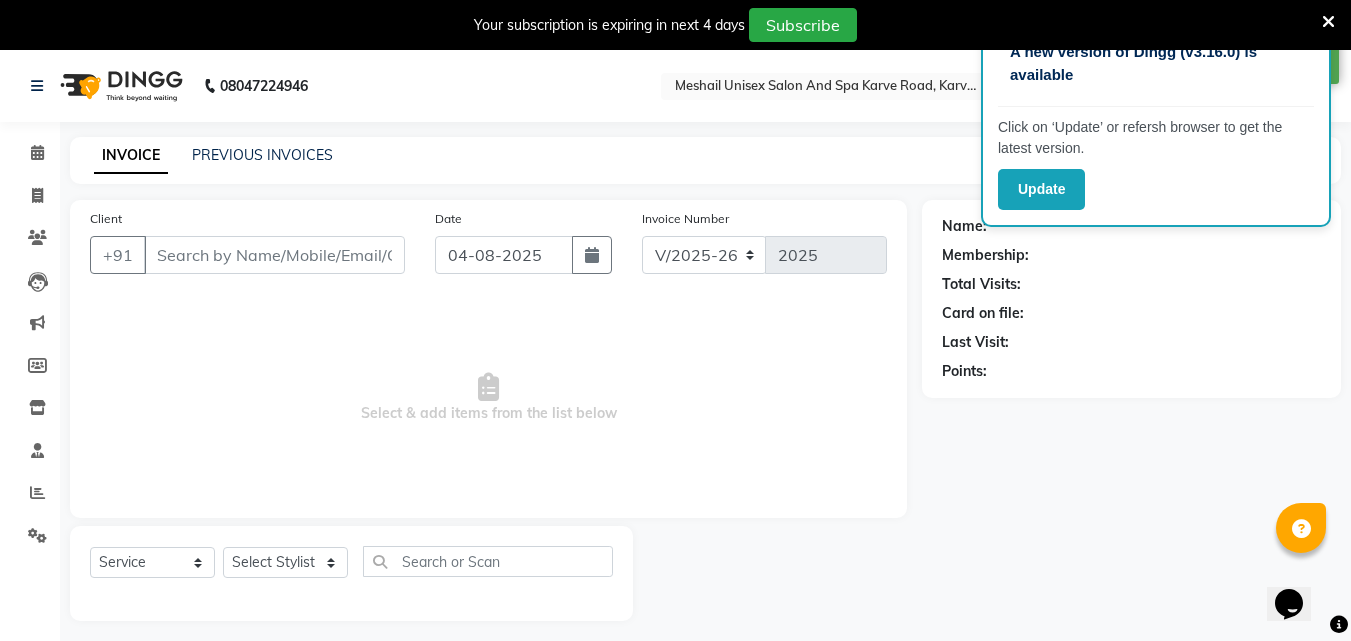 type on "77******50" 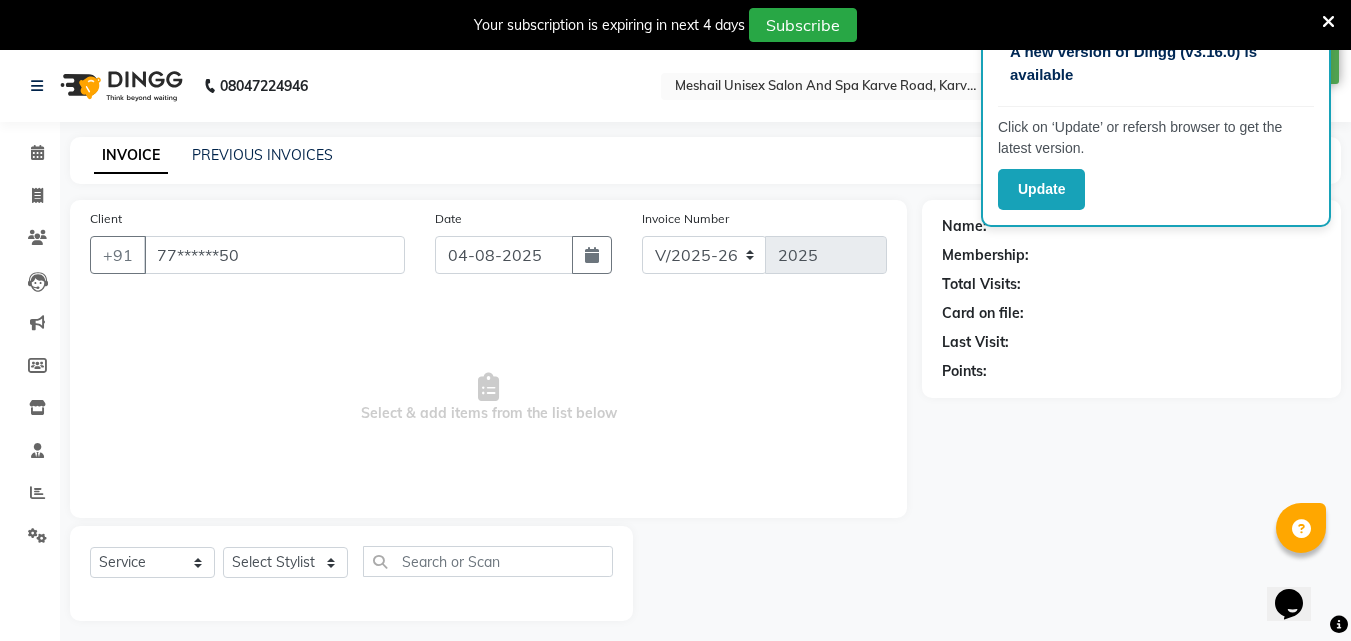 select on "52970" 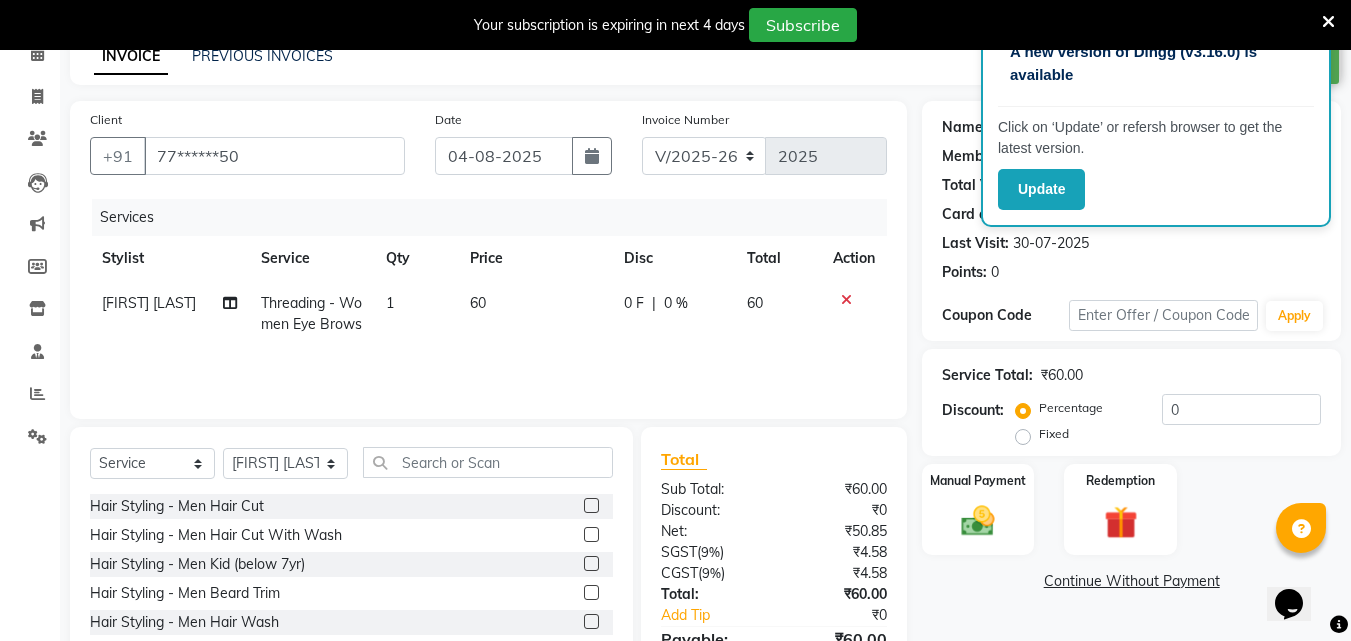 scroll, scrollTop: 100, scrollLeft: 0, axis: vertical 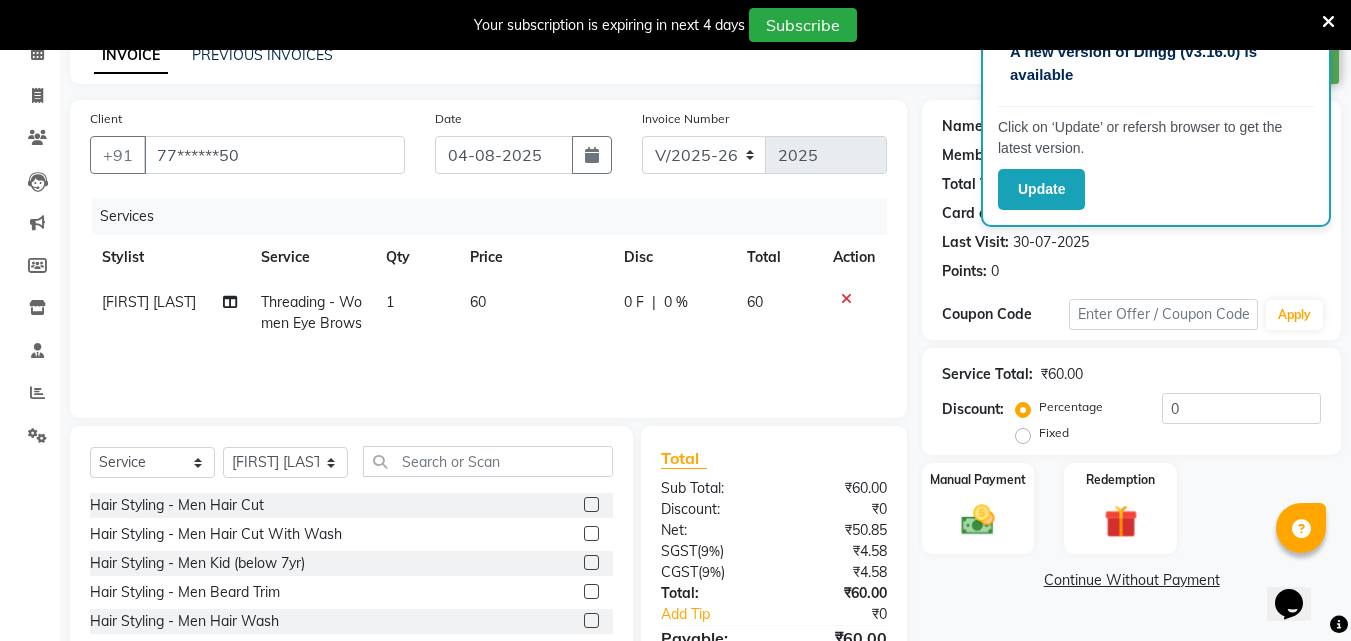 click on "60" 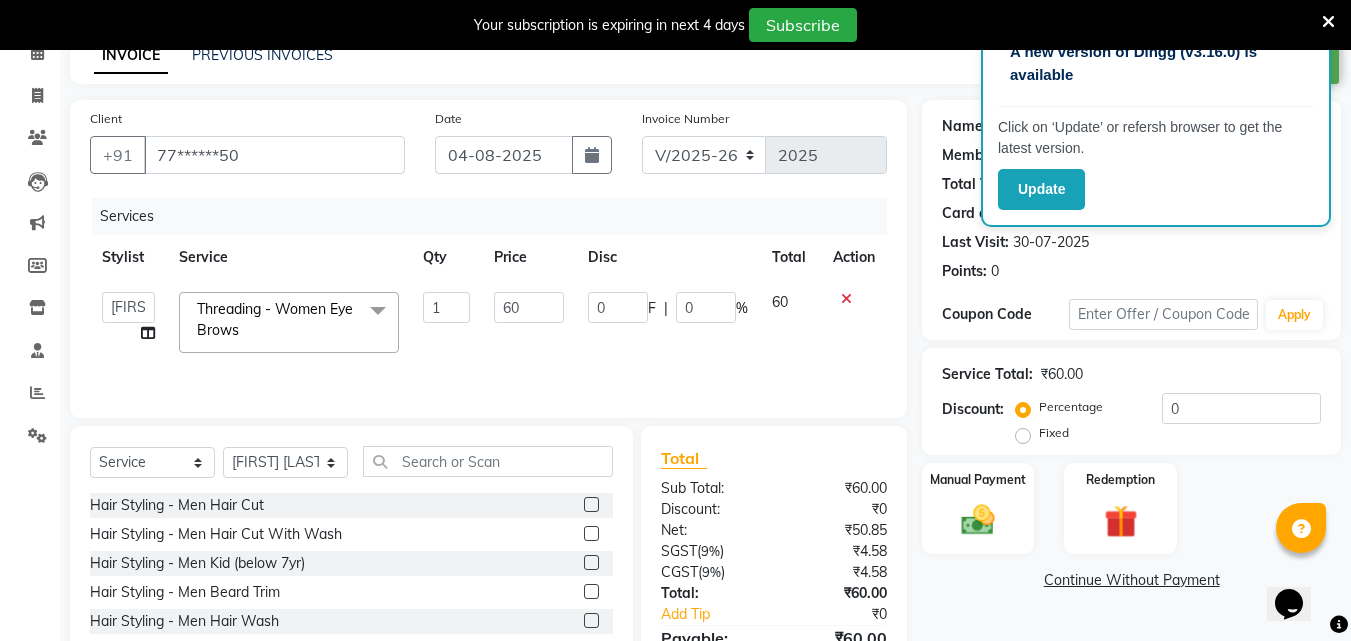 click on "60" 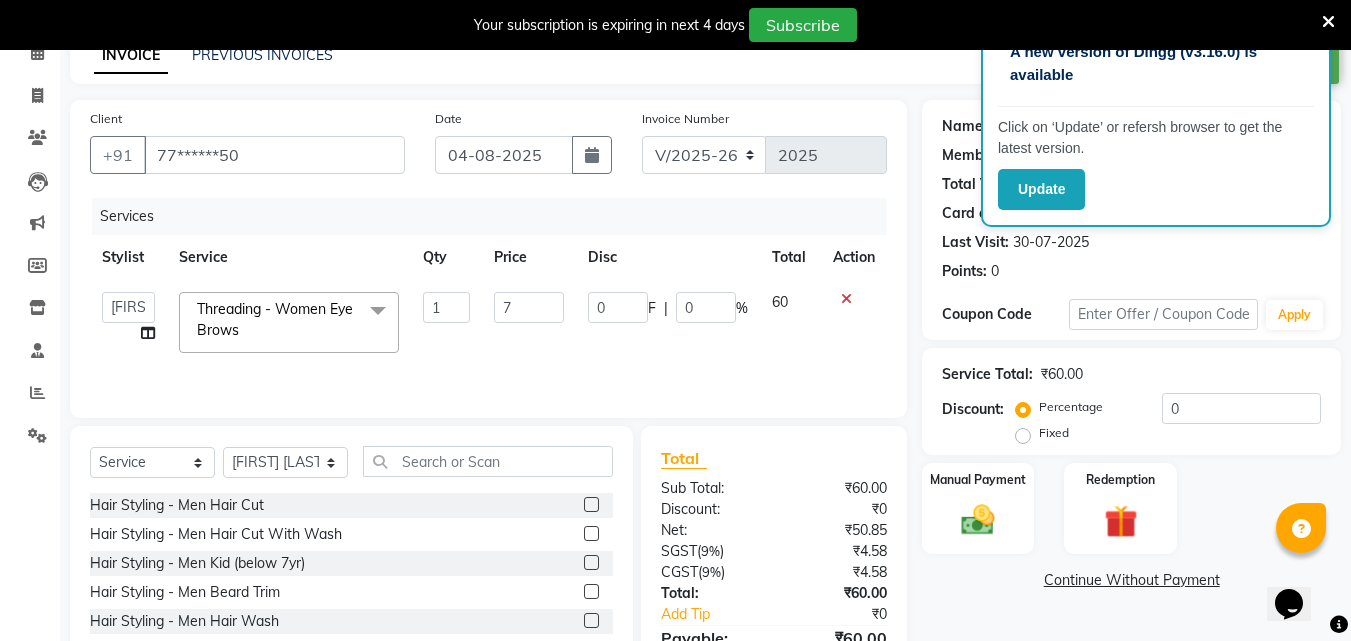 type on "70" 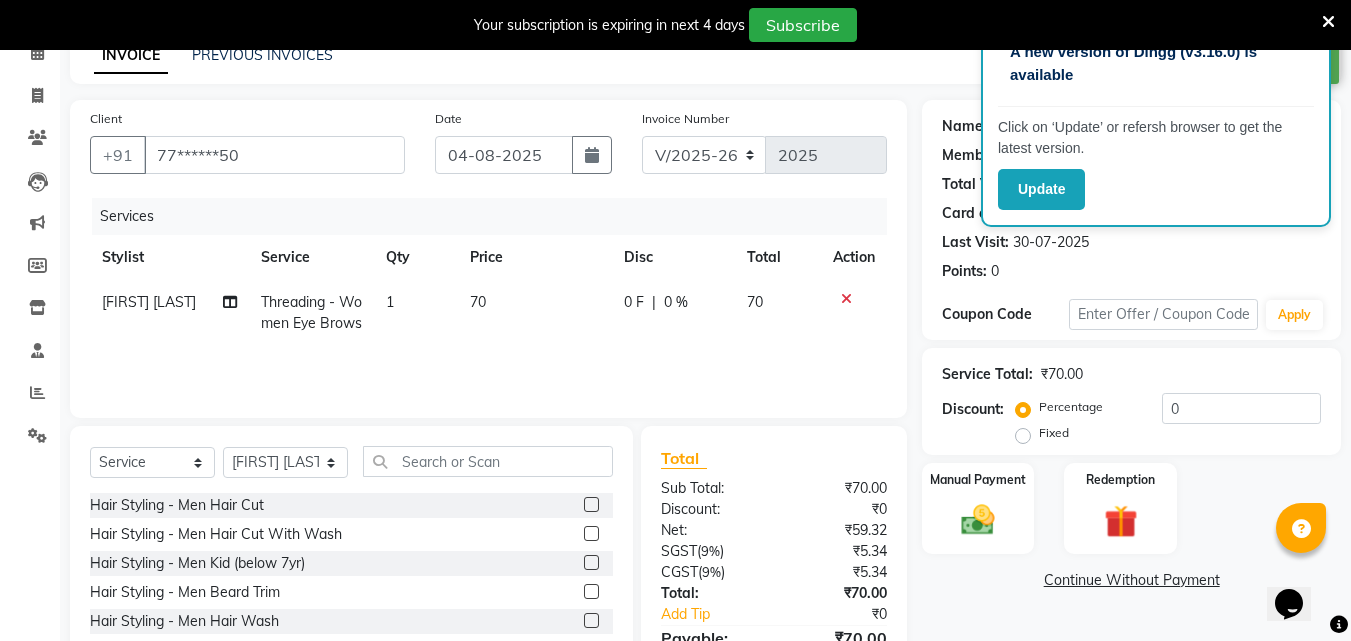 click on "0 F | 0 %" 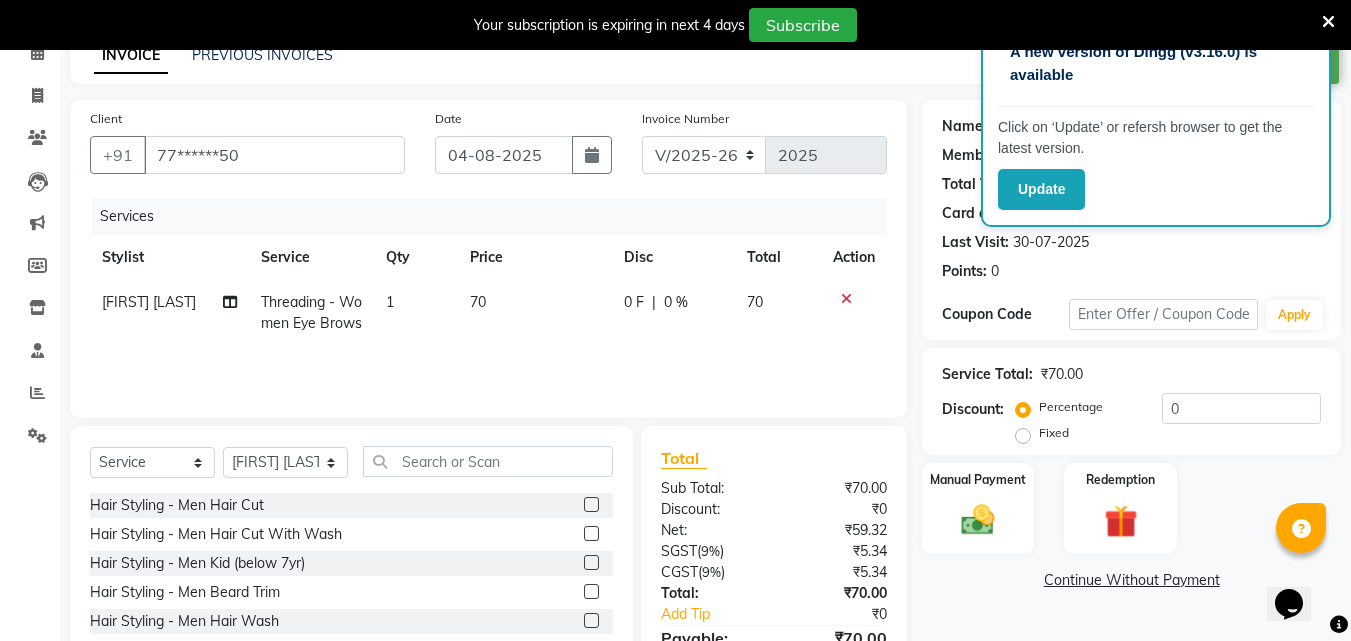 select on "52970" 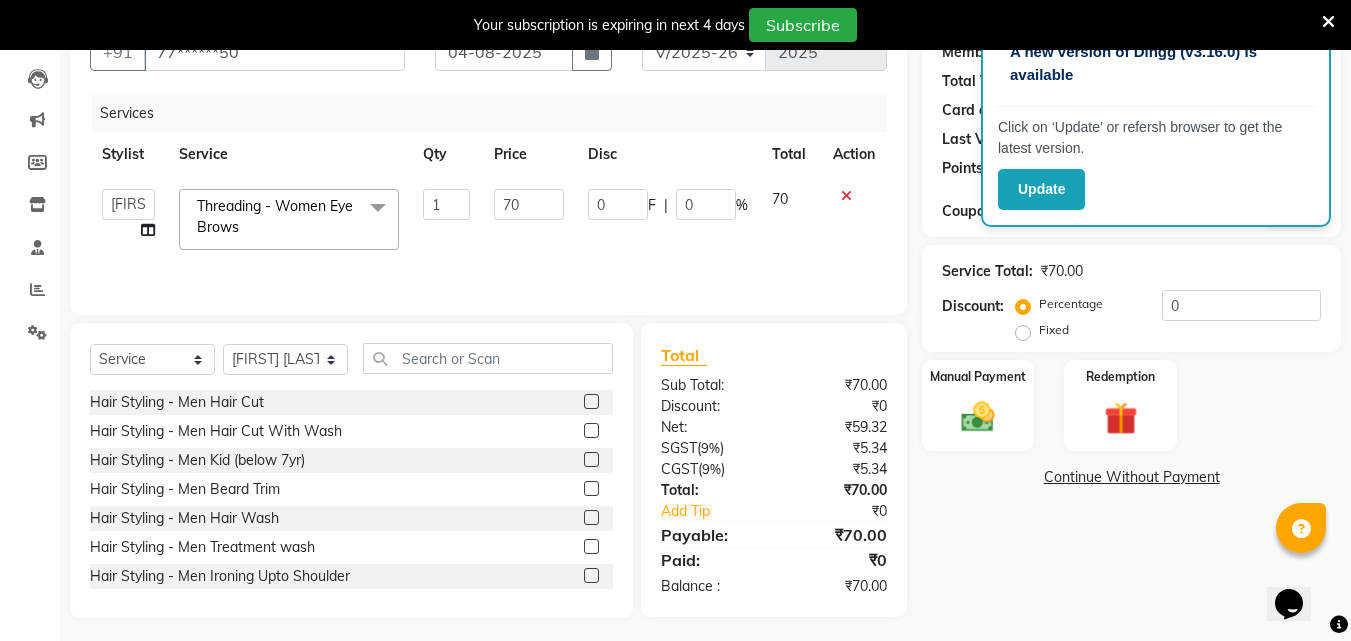 scroll, scrollTop: 210, scrollLeft: 0, axis: vertical 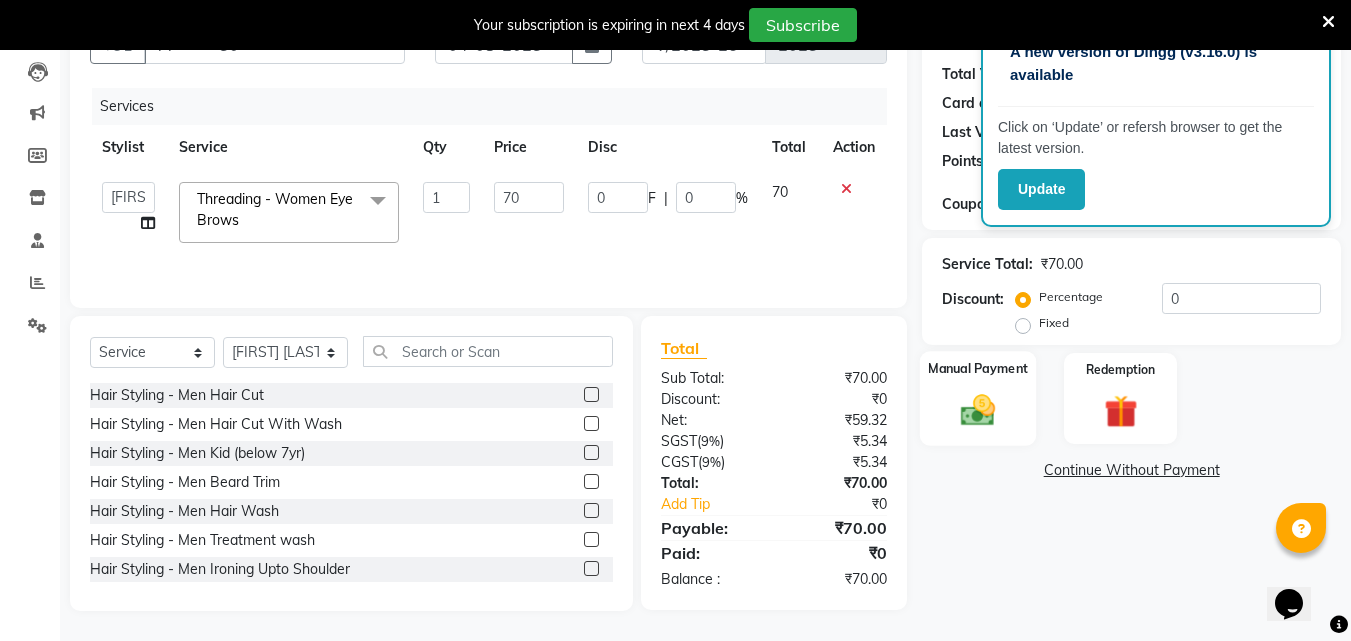 click on "Manual Payment" 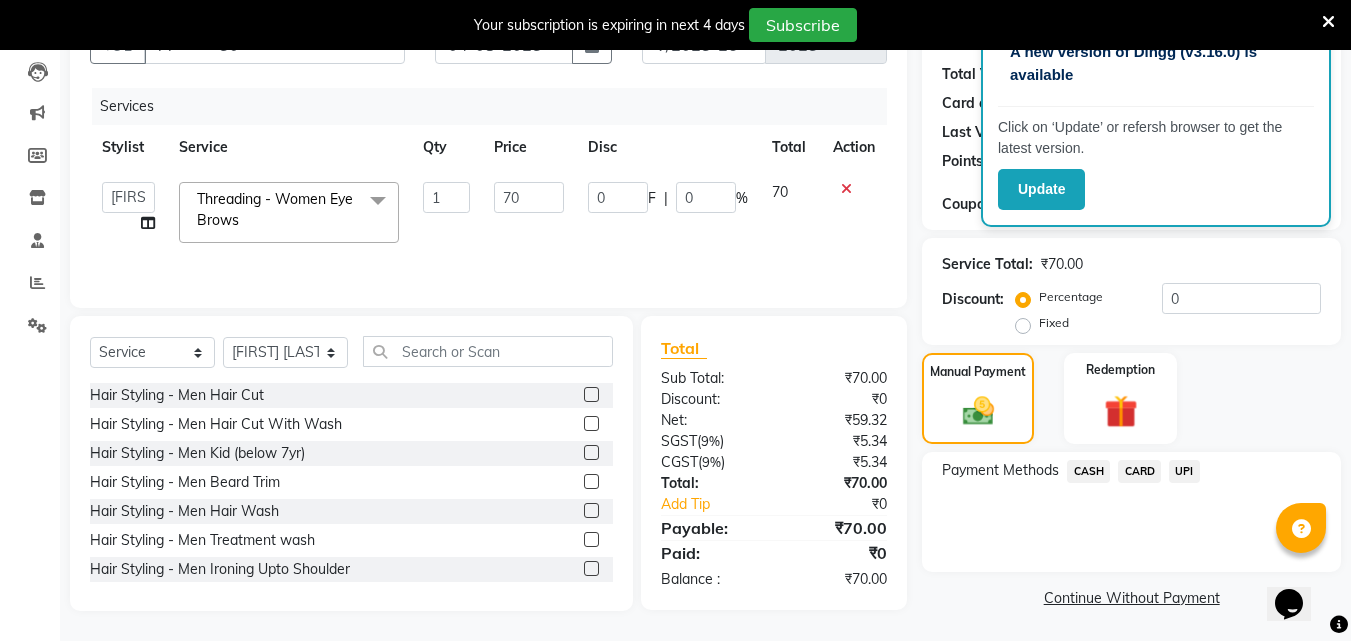 click on "UPI" 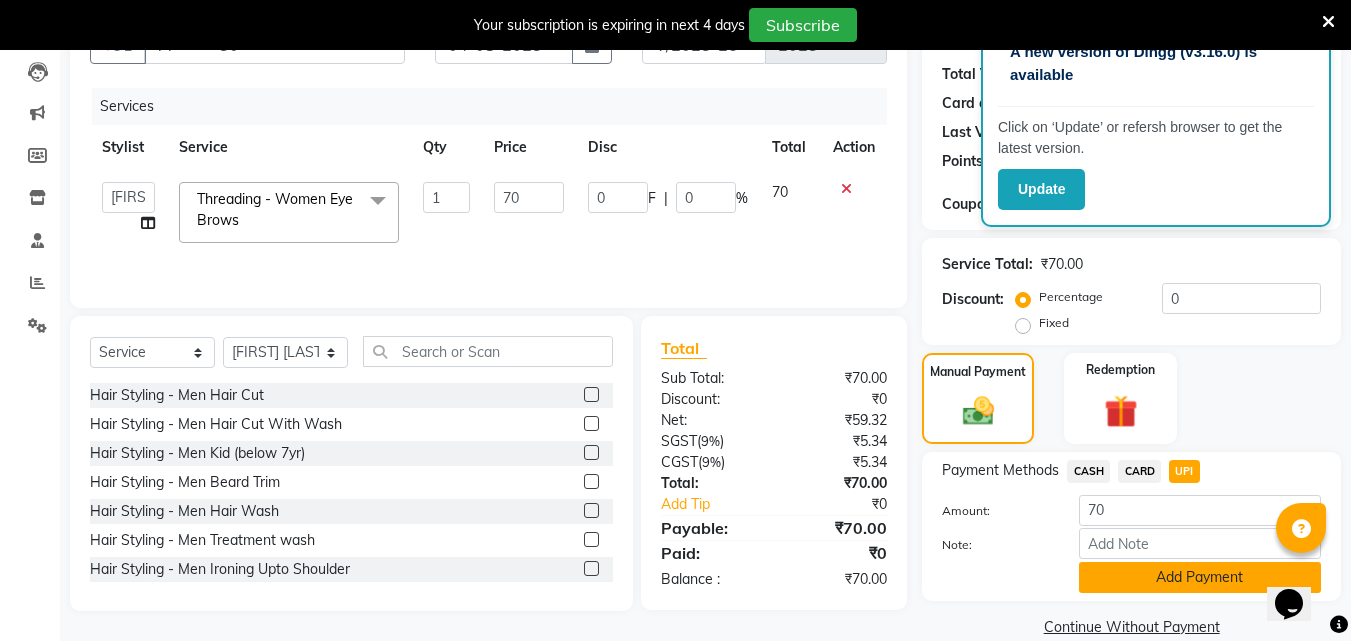 click on "Add Payment" 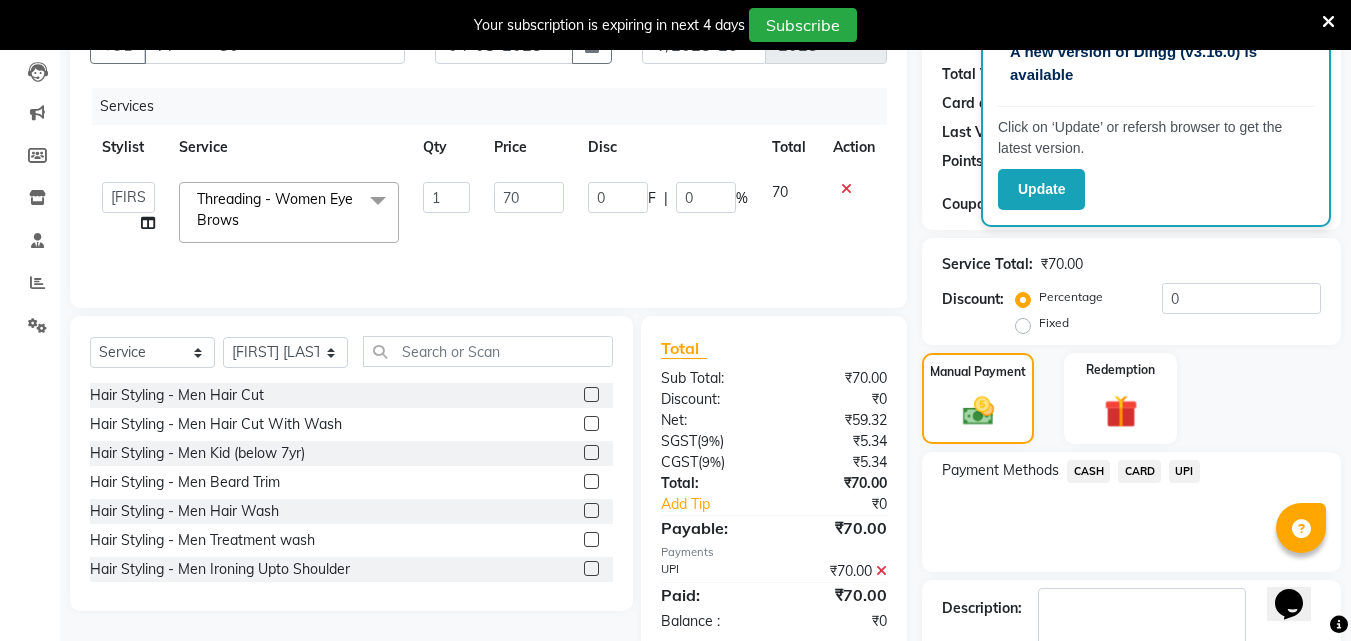 scroll, scrollTop: 325, scrollLeft: 0, axis: vertical 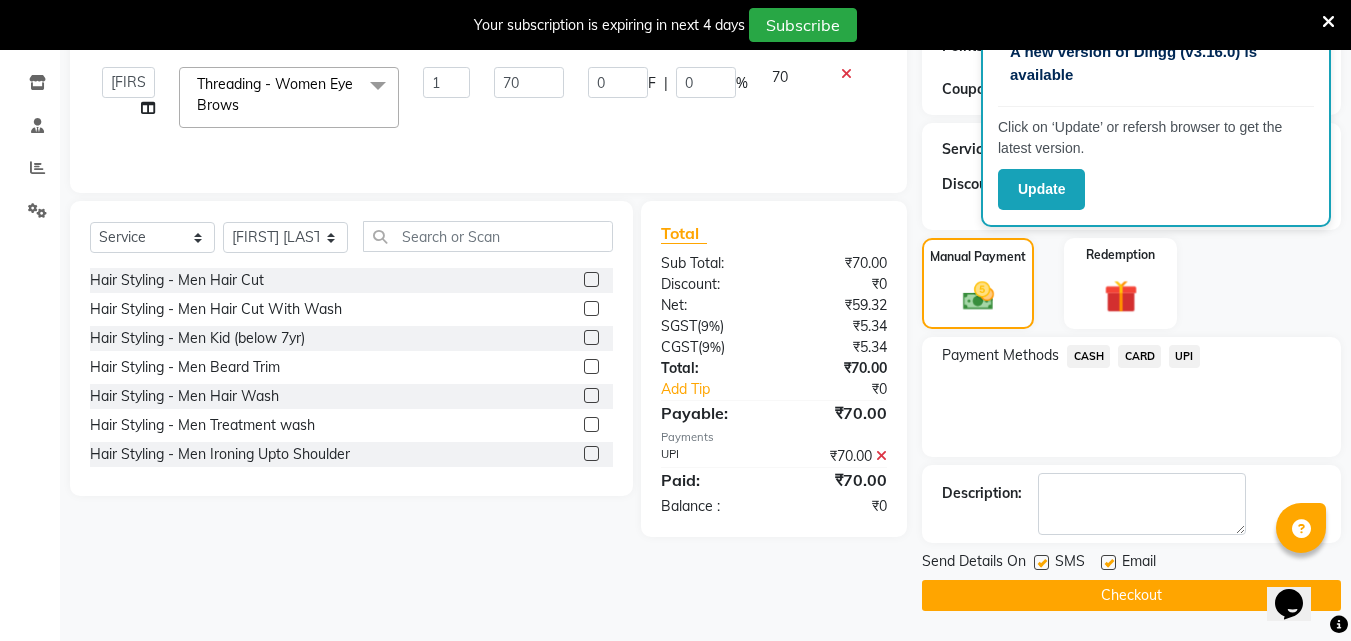 click 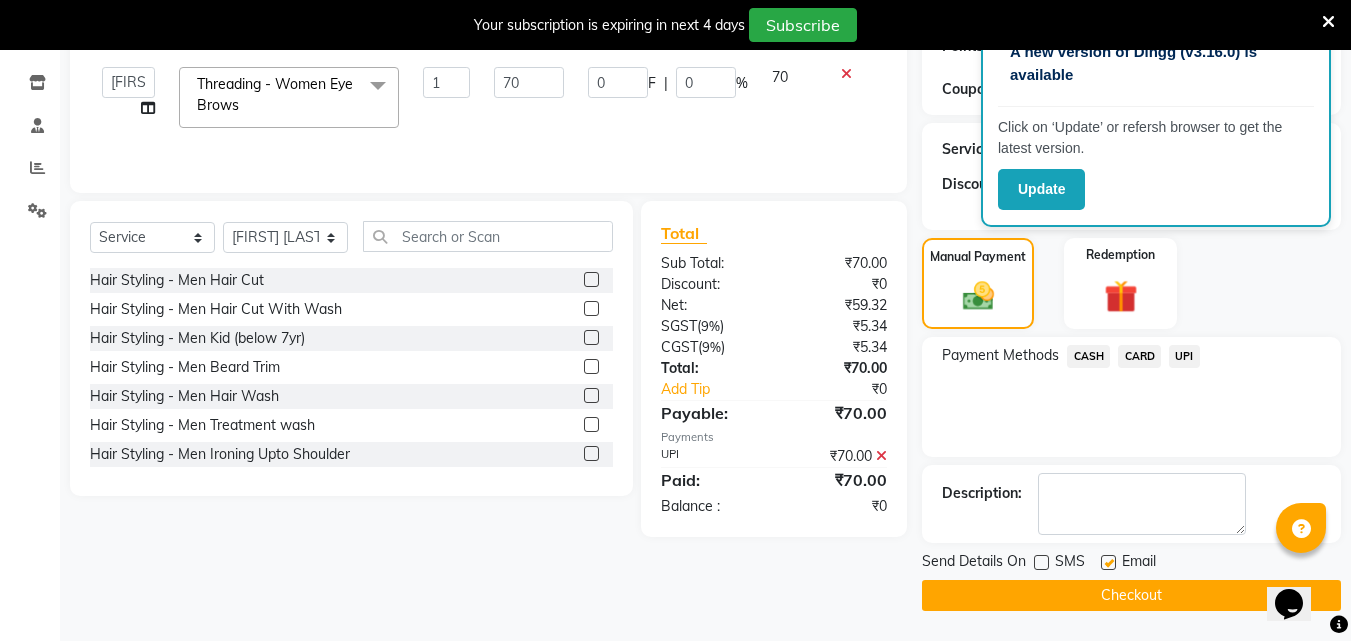 click on "Checkout" 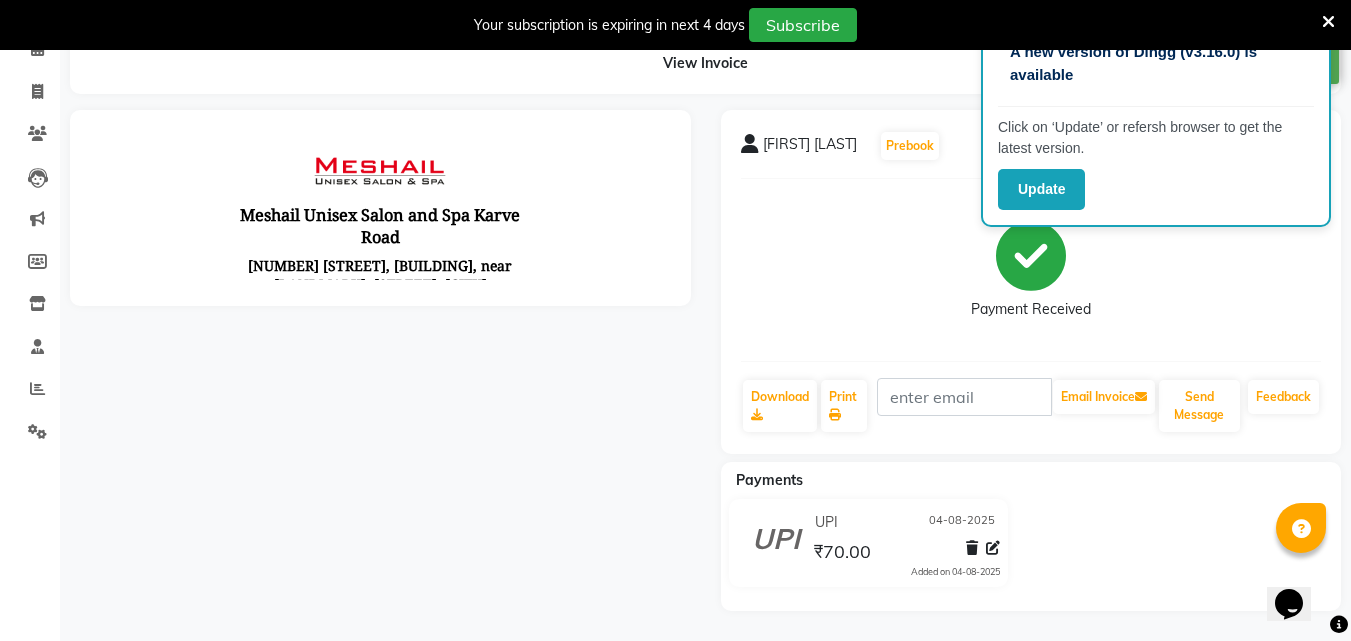 scroll, scrollTop: 325, scrollLeft: 0, axis: vertical 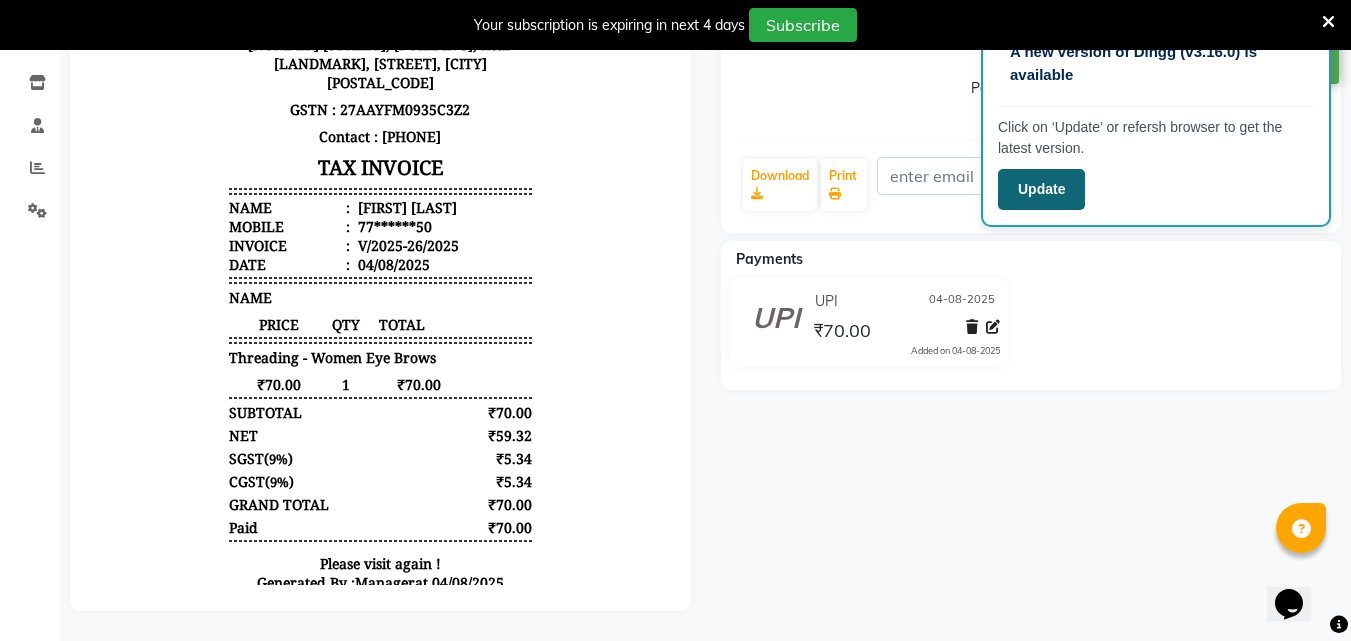 click on "Update" 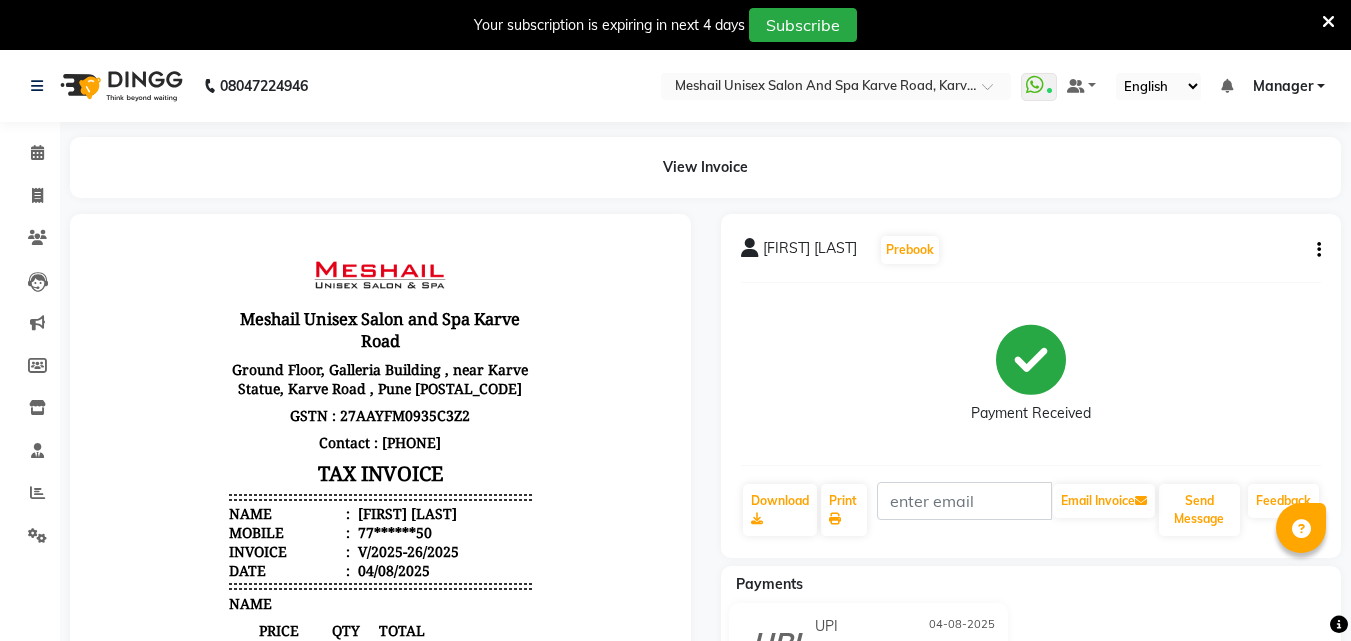 scroll, scrollTop: 0, scrollLeft: 0, axis: both 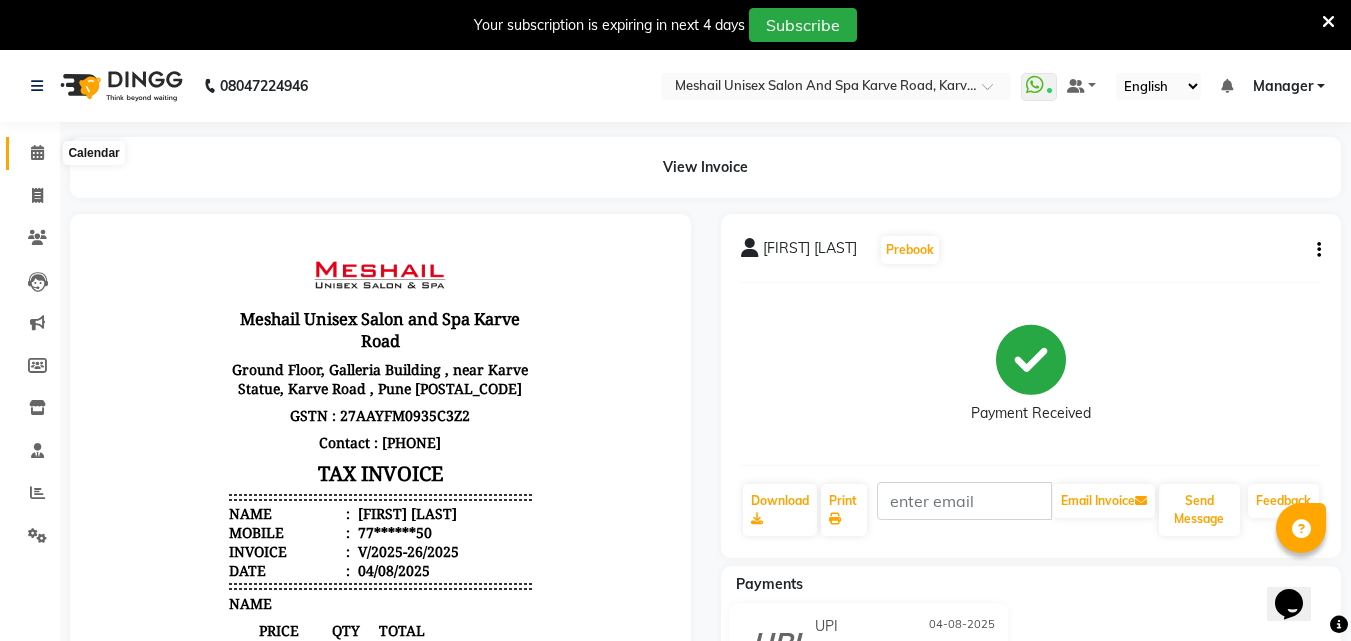 click 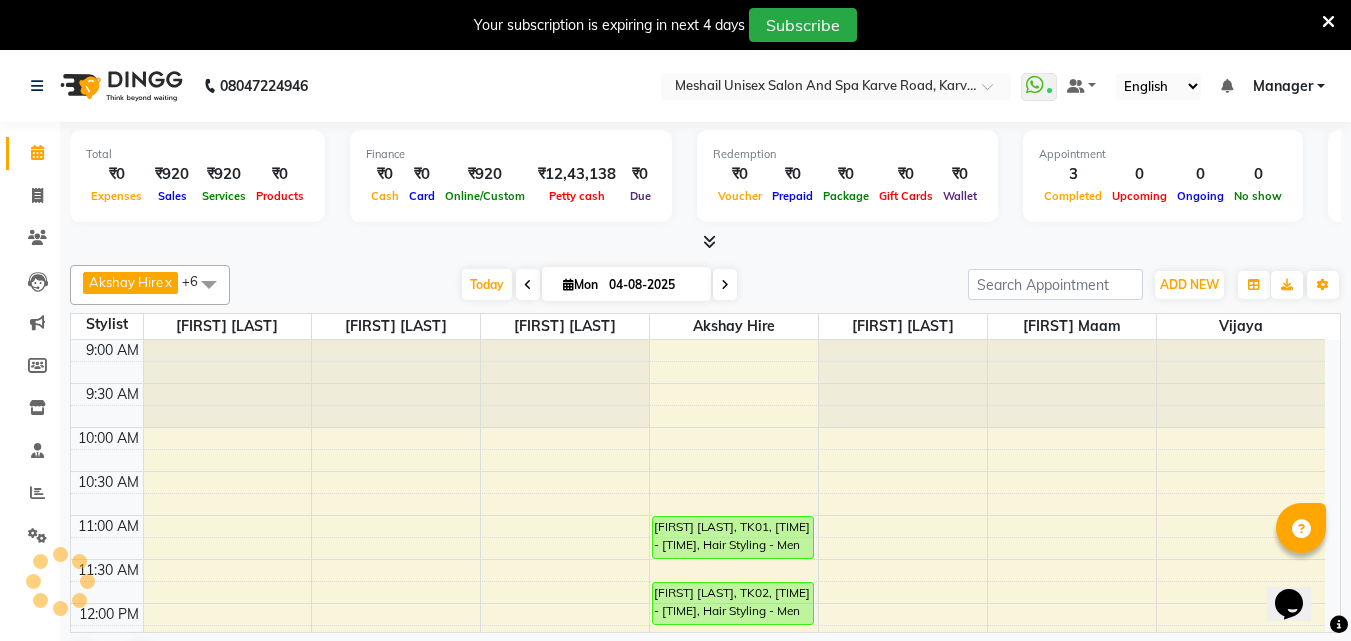 scroll, scrollTop: 0, scrollLeft: 0, axis: both 